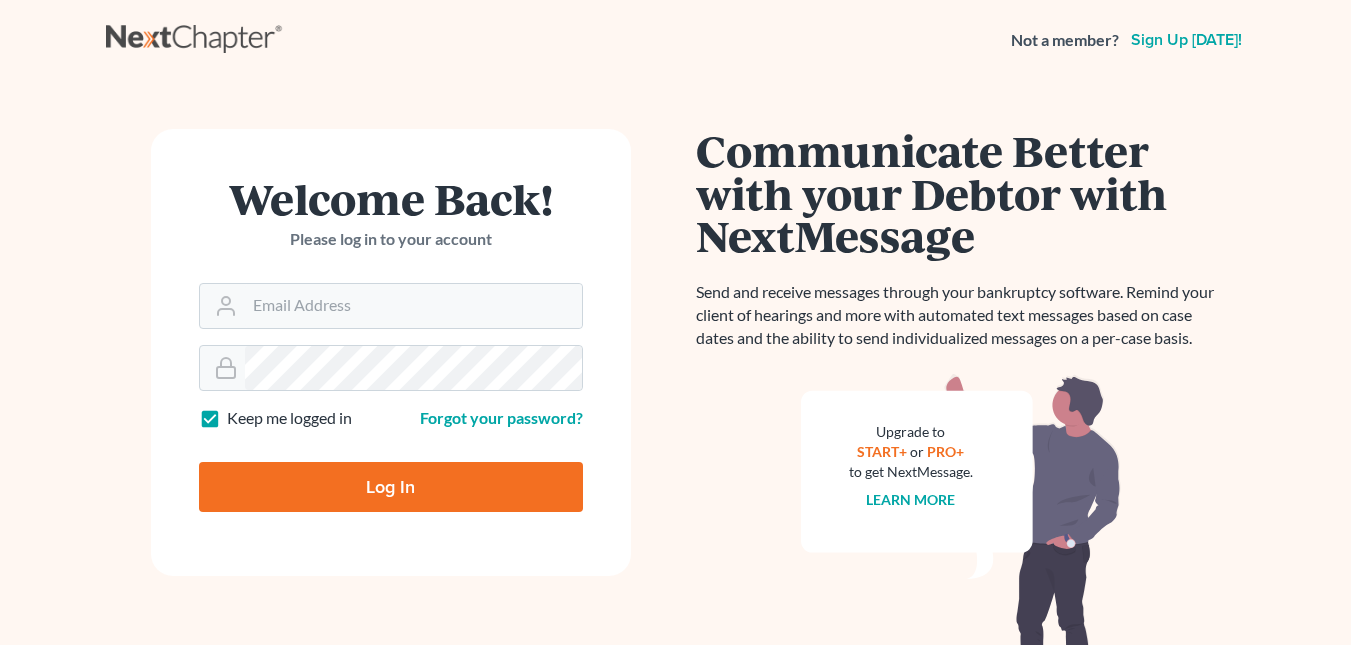 scroll, scrollTop: 0, scrollLeft: 0, axis: both 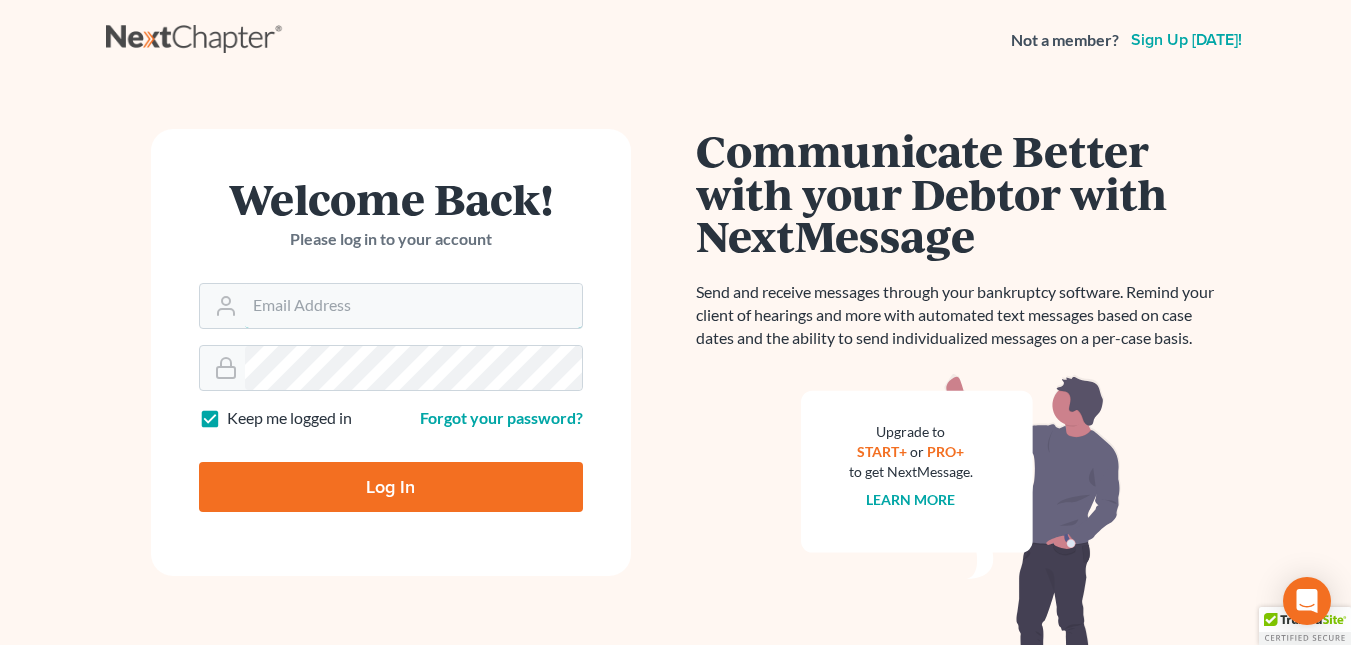 type on "[EMAIL_ADDRESS][DOMAIN_NAME]" 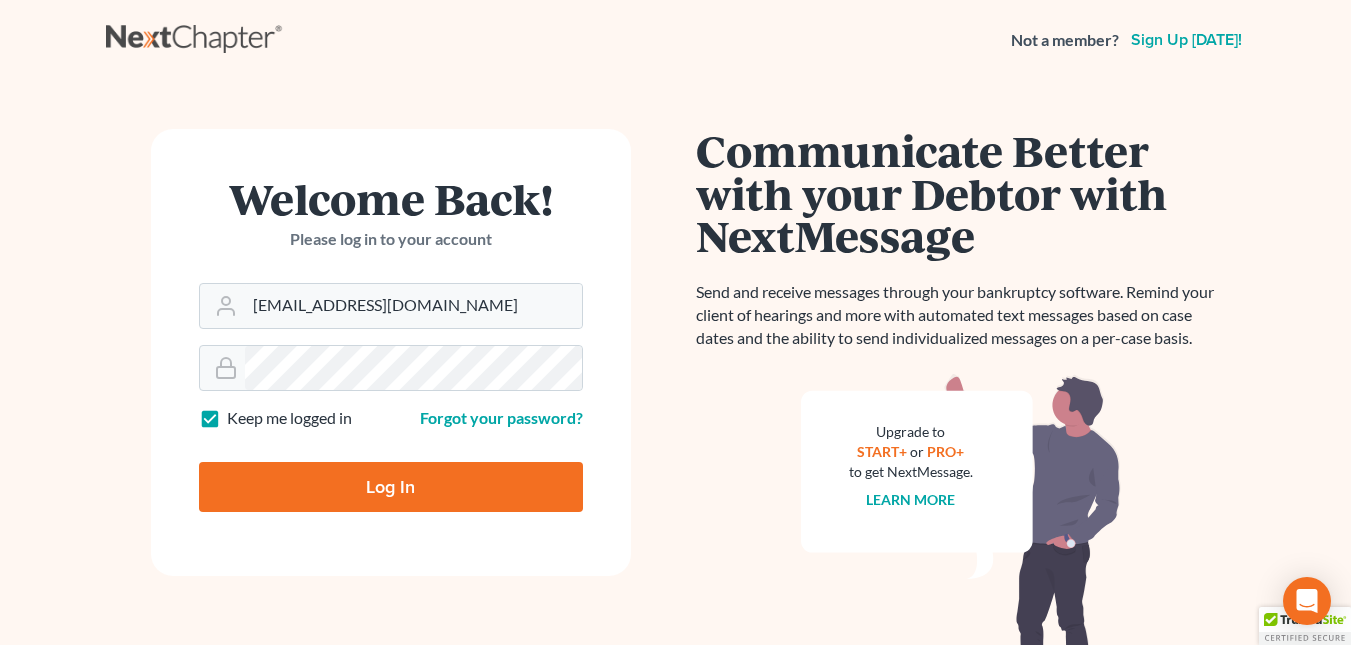 click on "Log In" at bounding box center (391, 487) 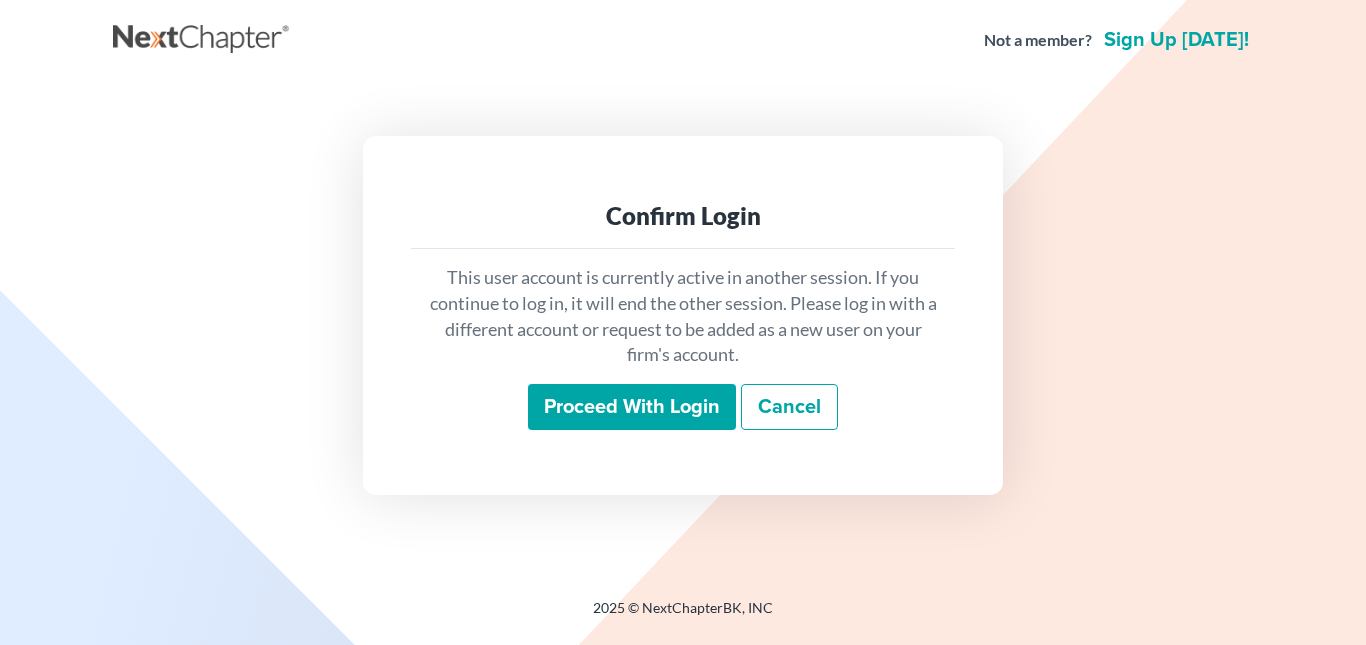 scroll, scrollTop: 0, scrollLeft: 0, axis: both 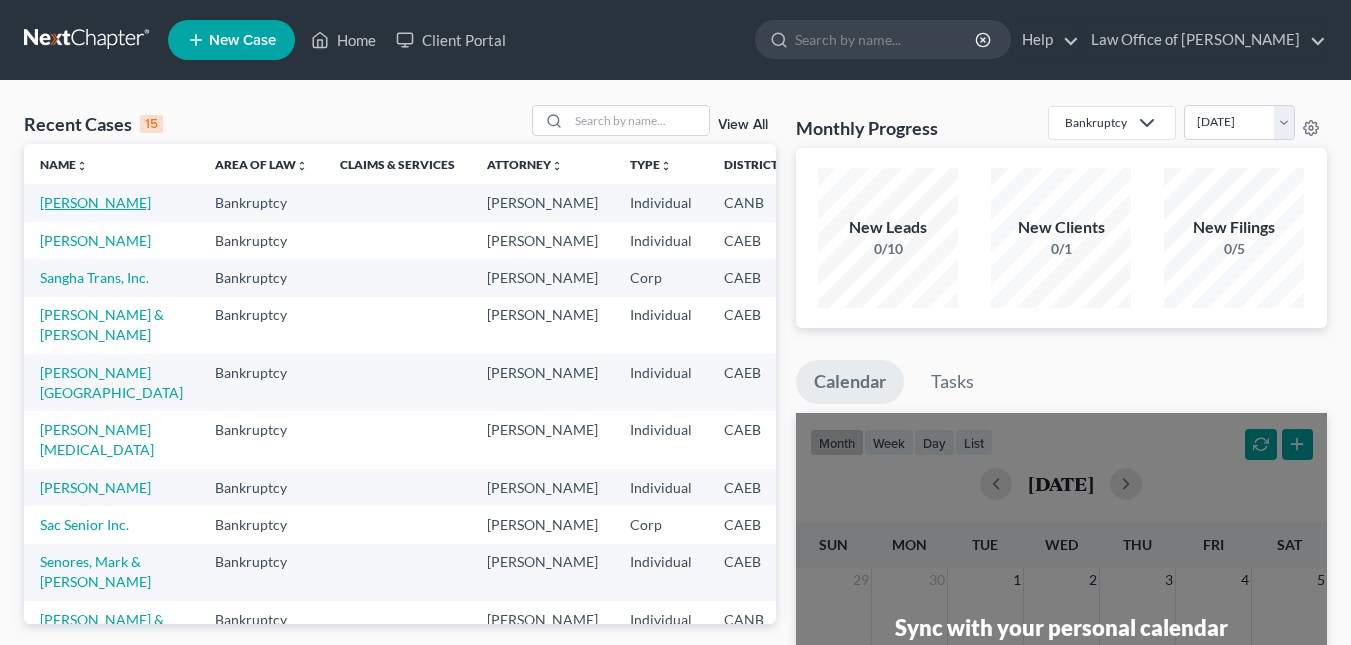 click on "[PERSON_NAME]" at bounding box center (95, 202) 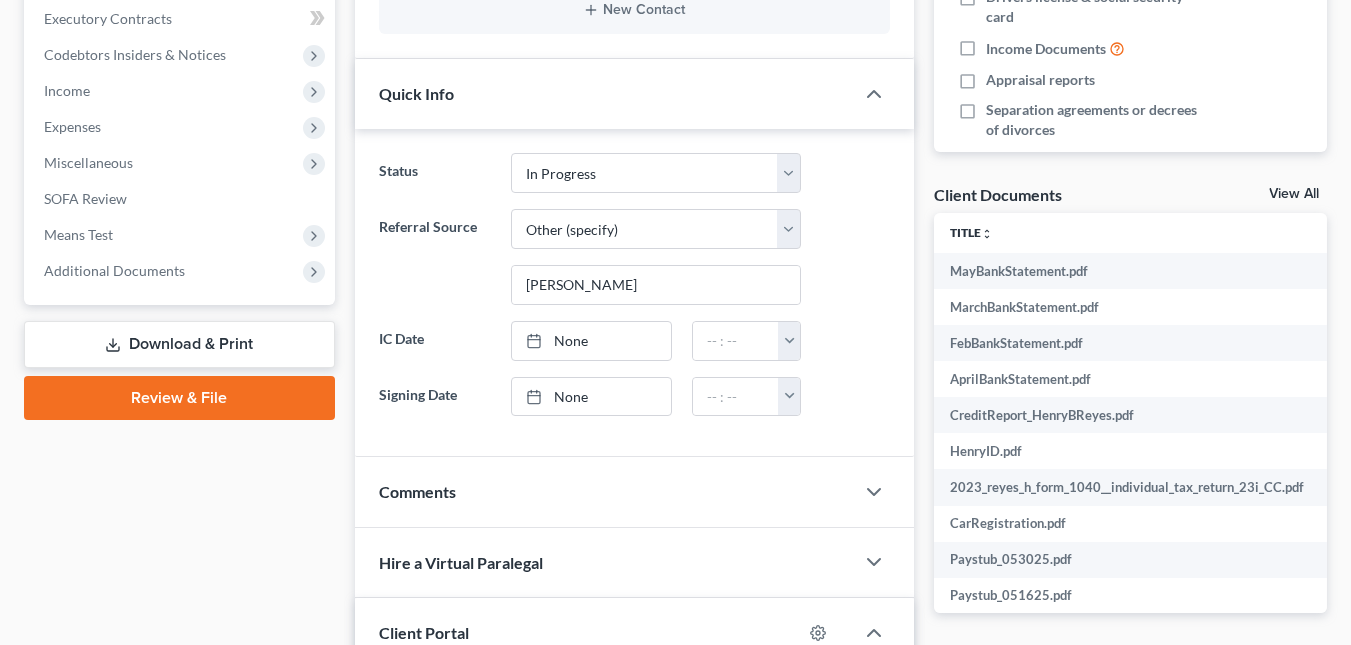 scroll, scrollTop: 609, scrollLeft: 0, axis: vertical 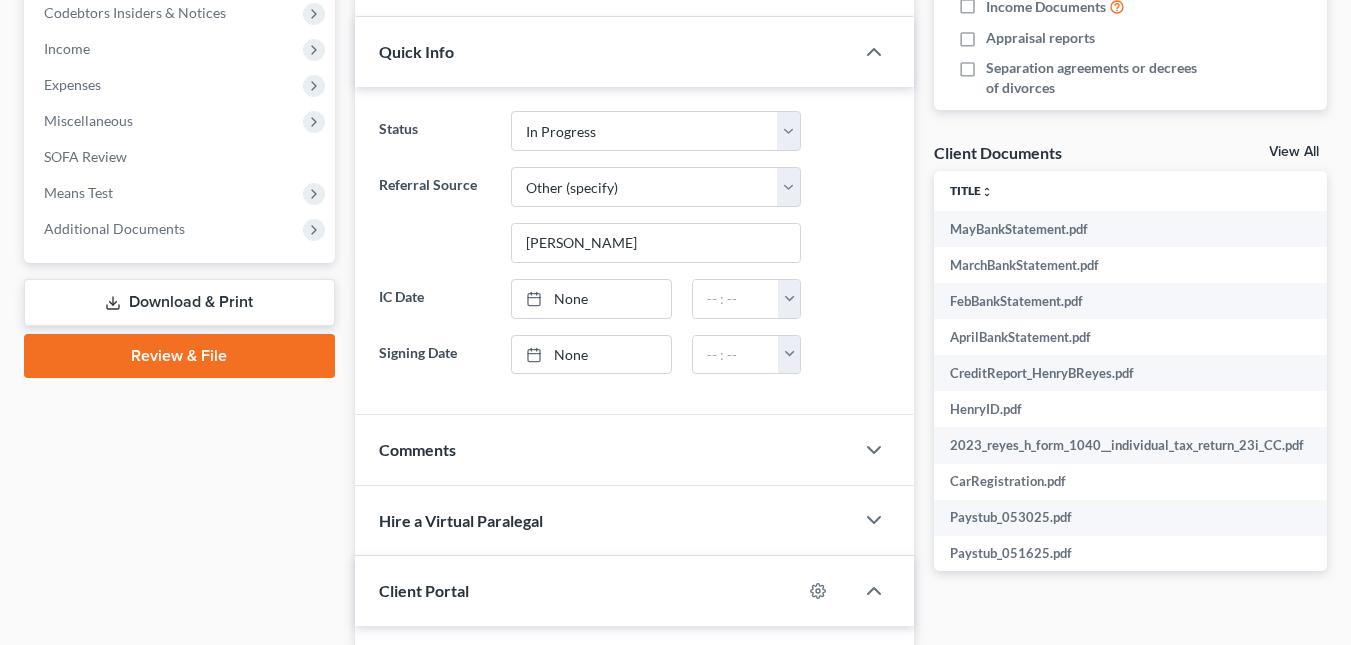 click on "Download & Print" at bounding box center [179, 302] 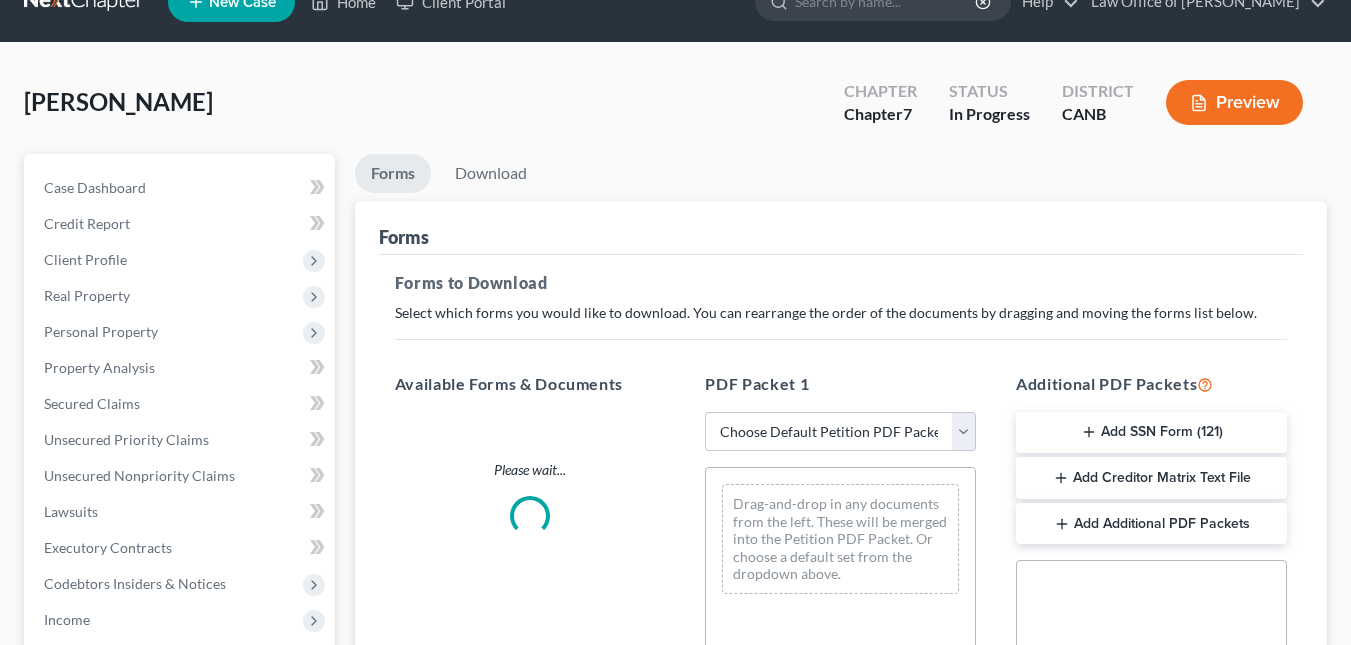 scroll, scrollTop: 0, scrollLeft: 0, axis: both 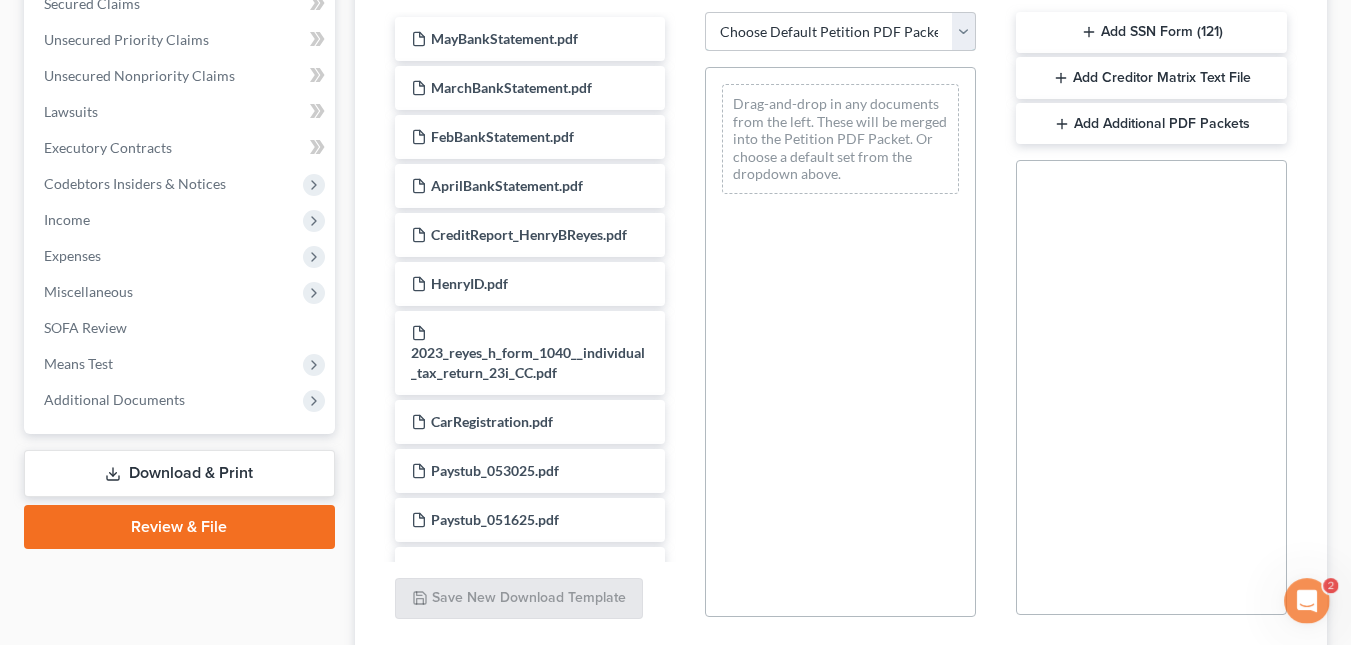 drag, startPoint x: 890, startPoint y: 38, endPoint x: 876, endPoint y: 113, distance: 76.29548 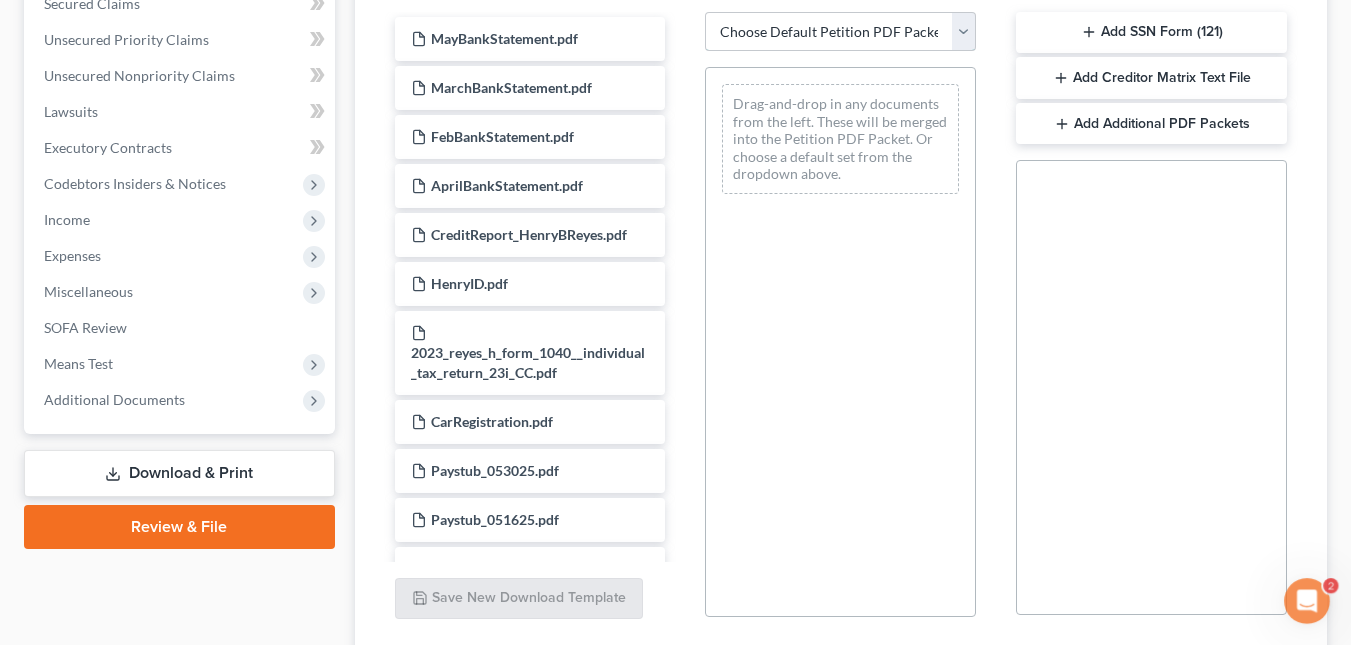 select on "0" 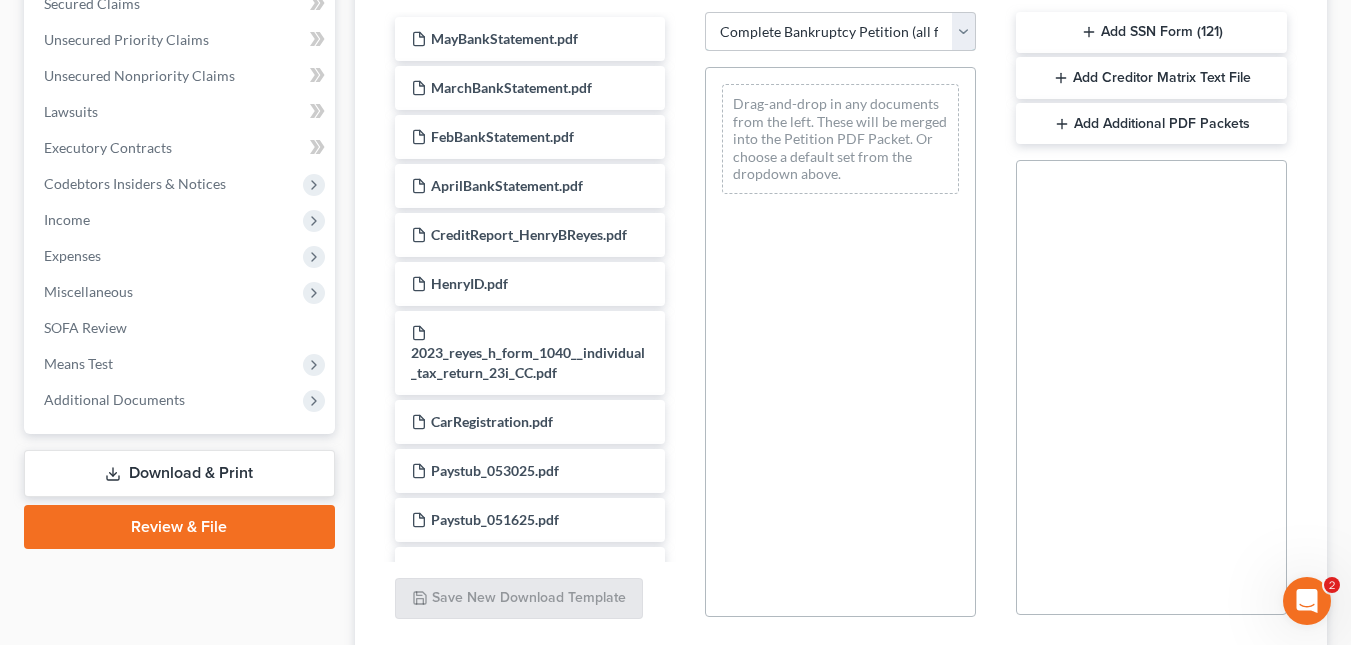 click on "Choose Default Petition PDF Packet Complete Bankruptcy Petition (all forms and schedules) Emergency Filing Forms (Petition and Creditor List Only) Amended Forms Signature Pages Only" at bounding box center (840, 32) 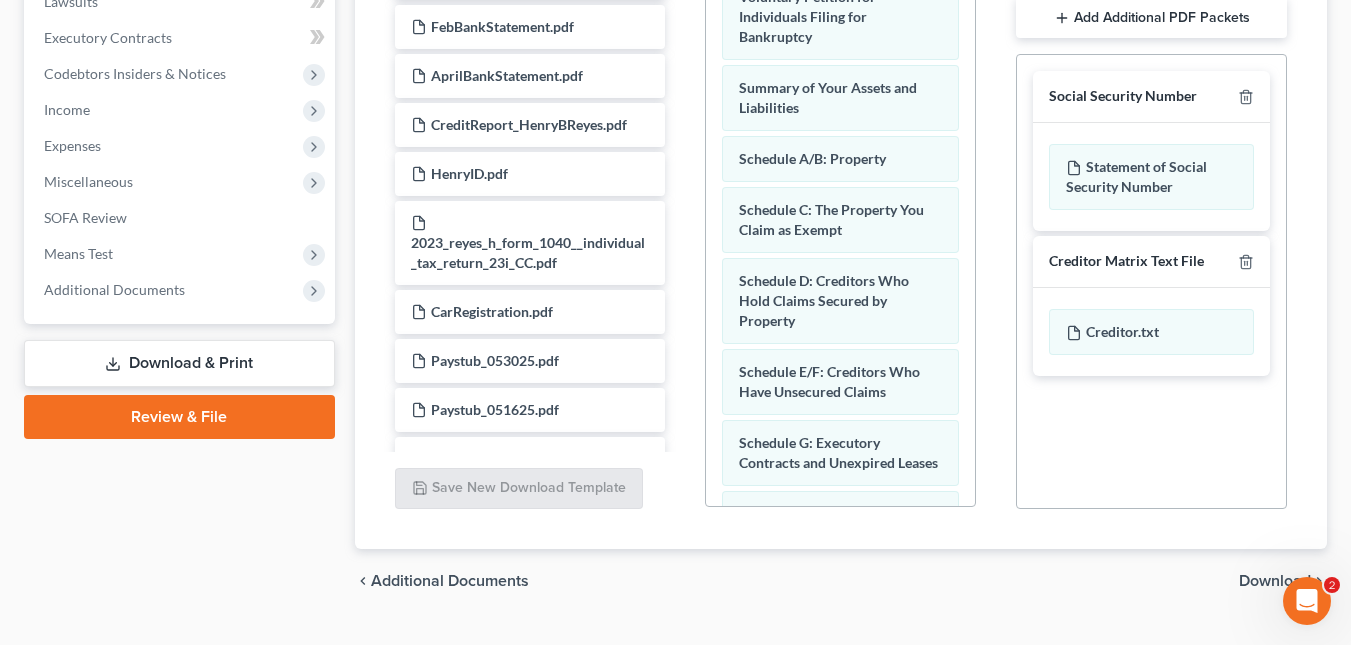 scroll, scrollTop: 592, scrollLeft: 0, axis: vertical 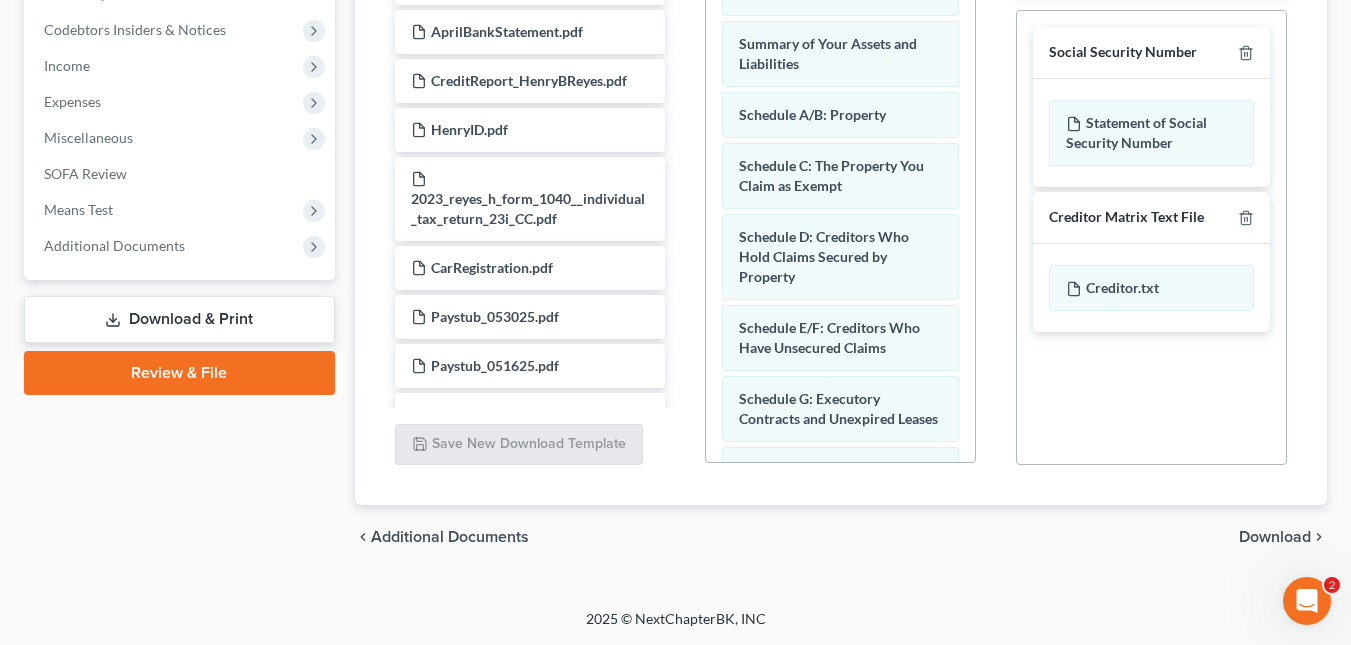 click on "Download" at bounding box center (1275, 537) 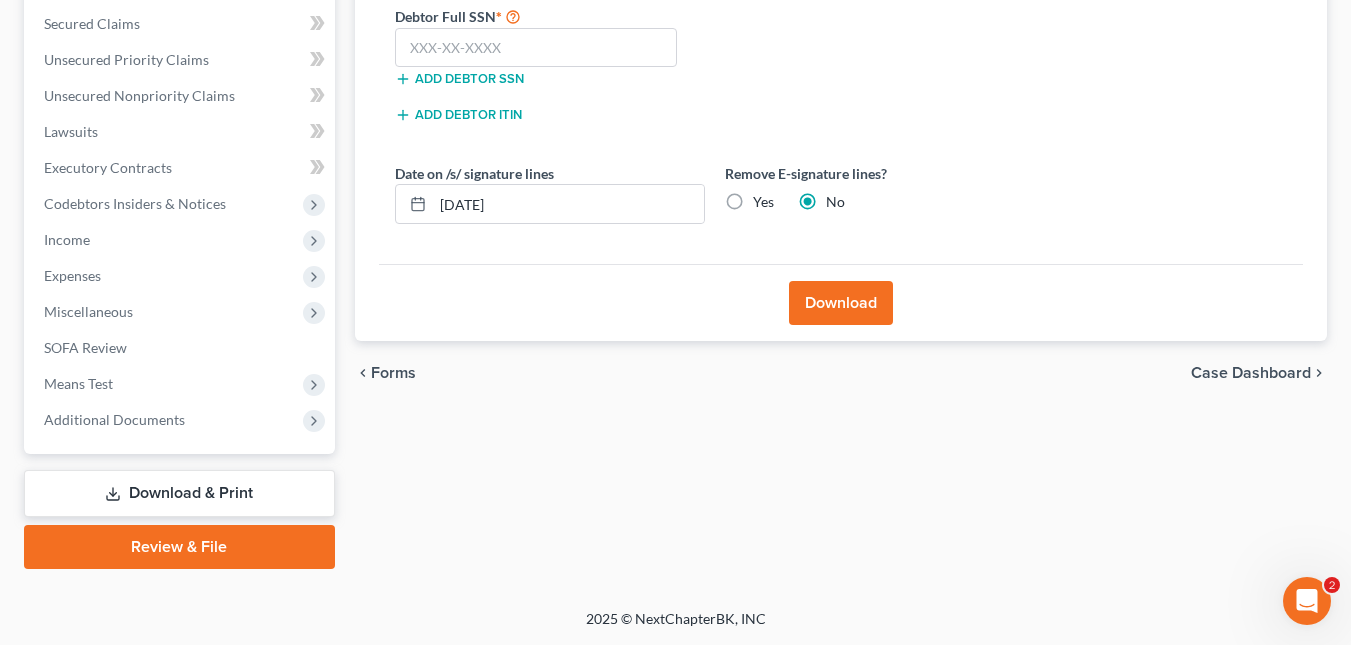 scroll, scrollTop: 418, scrollLeft: 0, axis: vertical 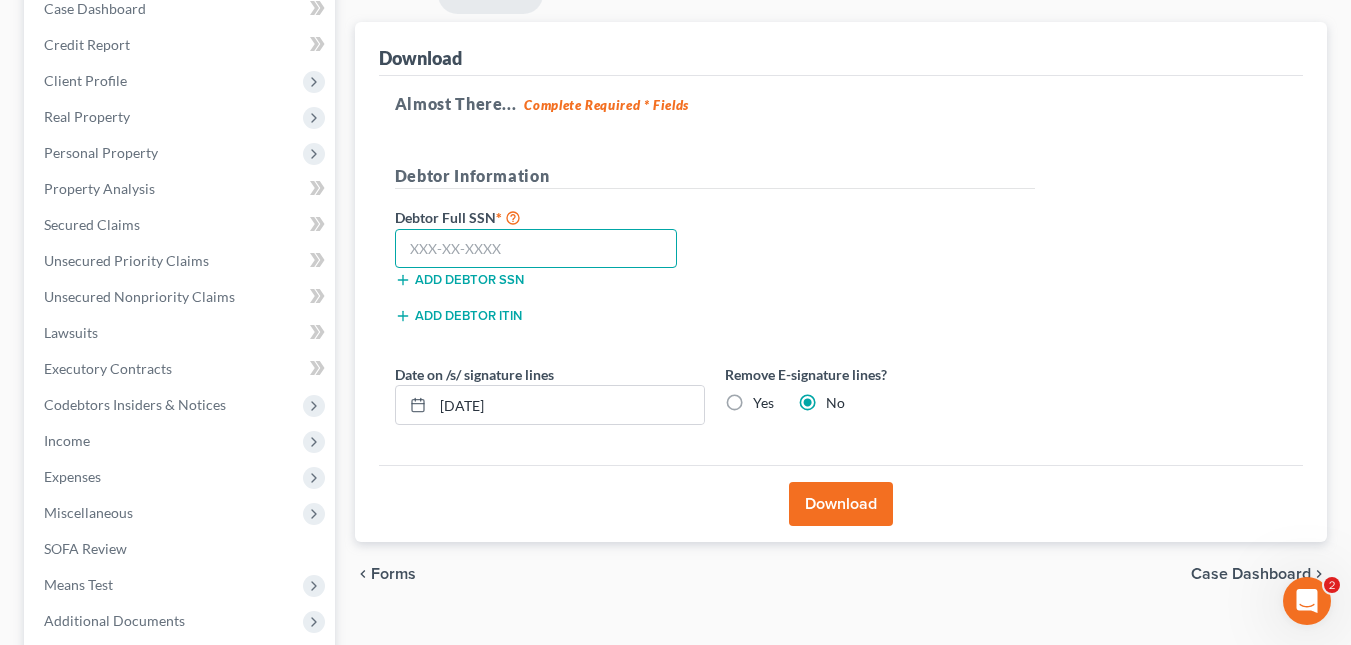 click at bounding box center (536, 249) 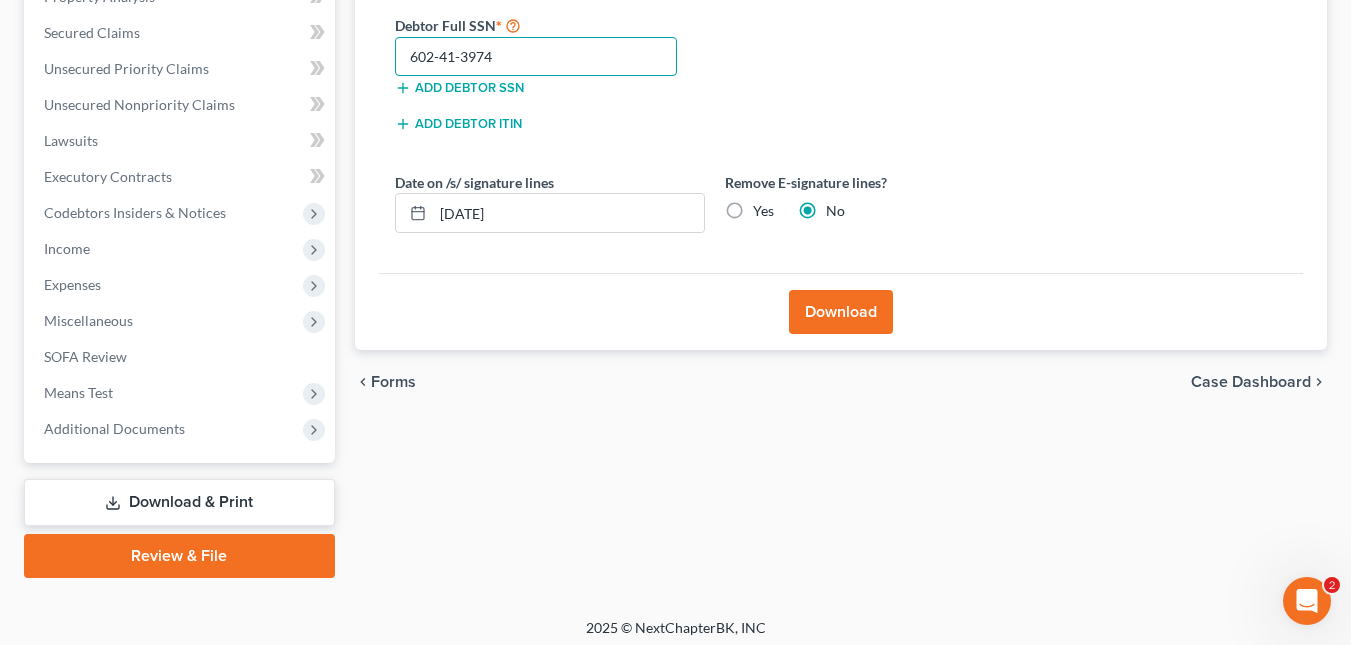 scroll, scrollTop: 406, scrollLeft: 0, axis: vertical 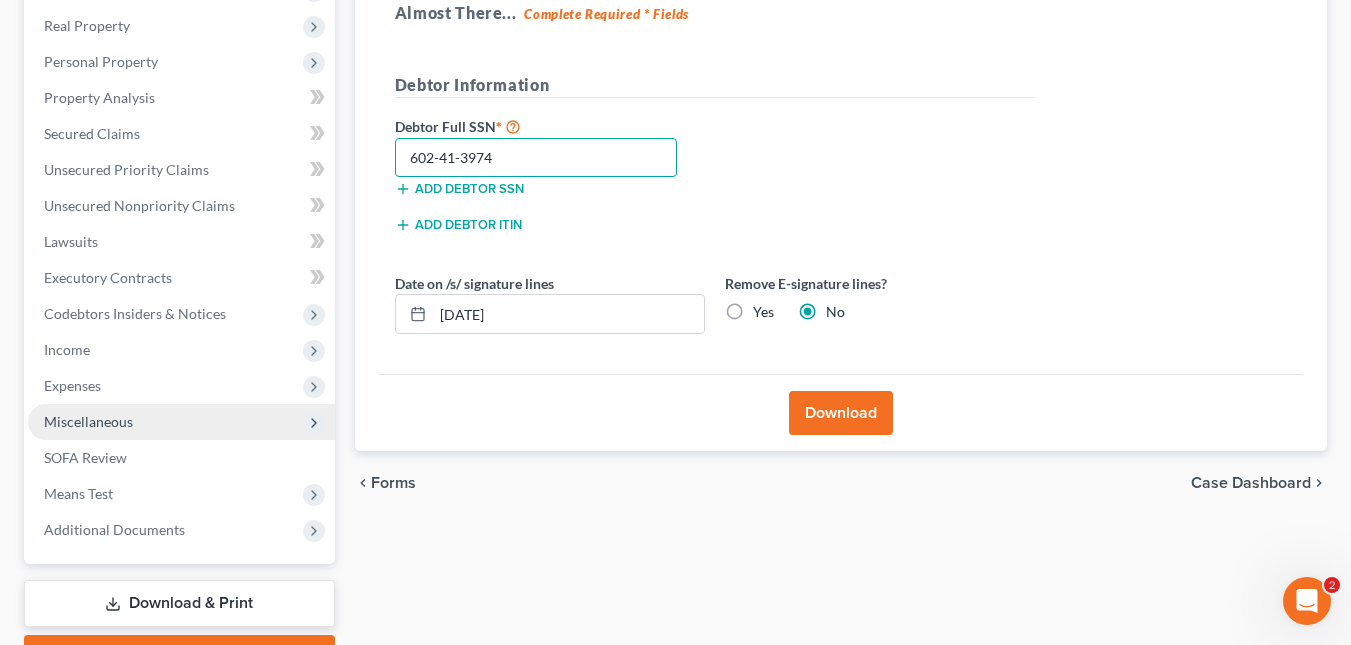 type on "602-41-3974" 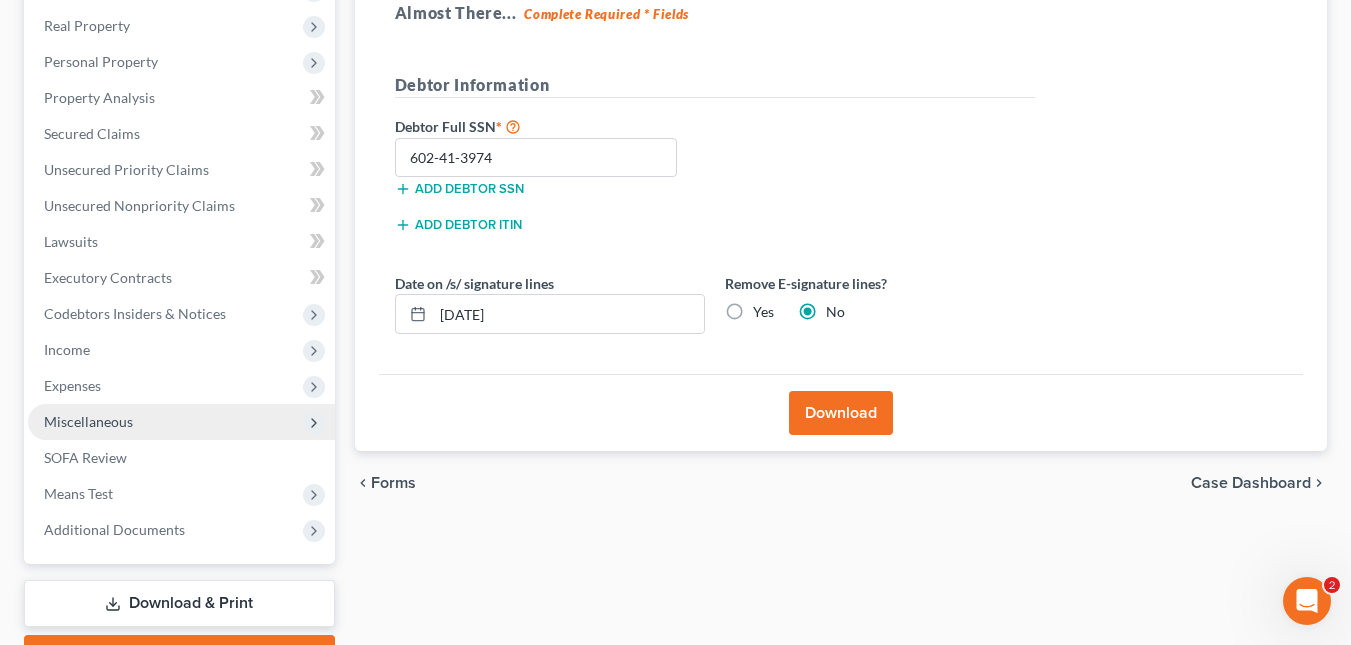 click on "Miscellaneous" at bounding box center [88, 421] 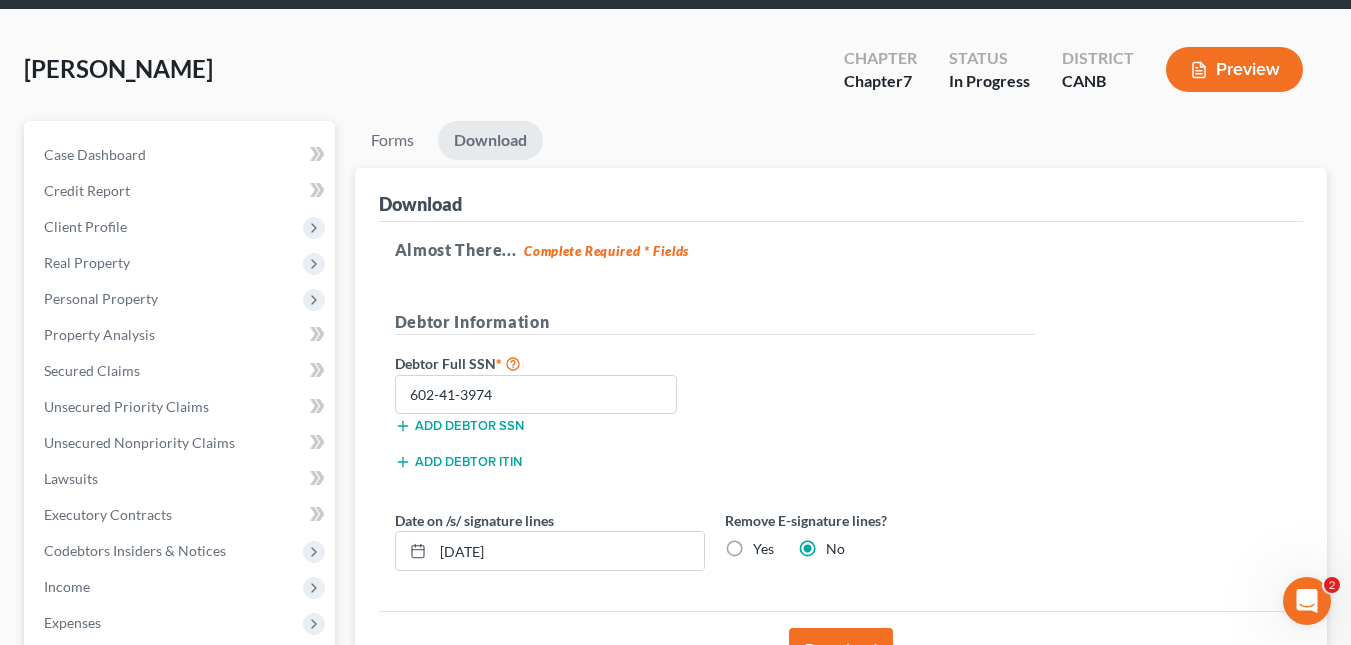 scroll, scrollTop: 0, scrollLeft: 0, axis: both 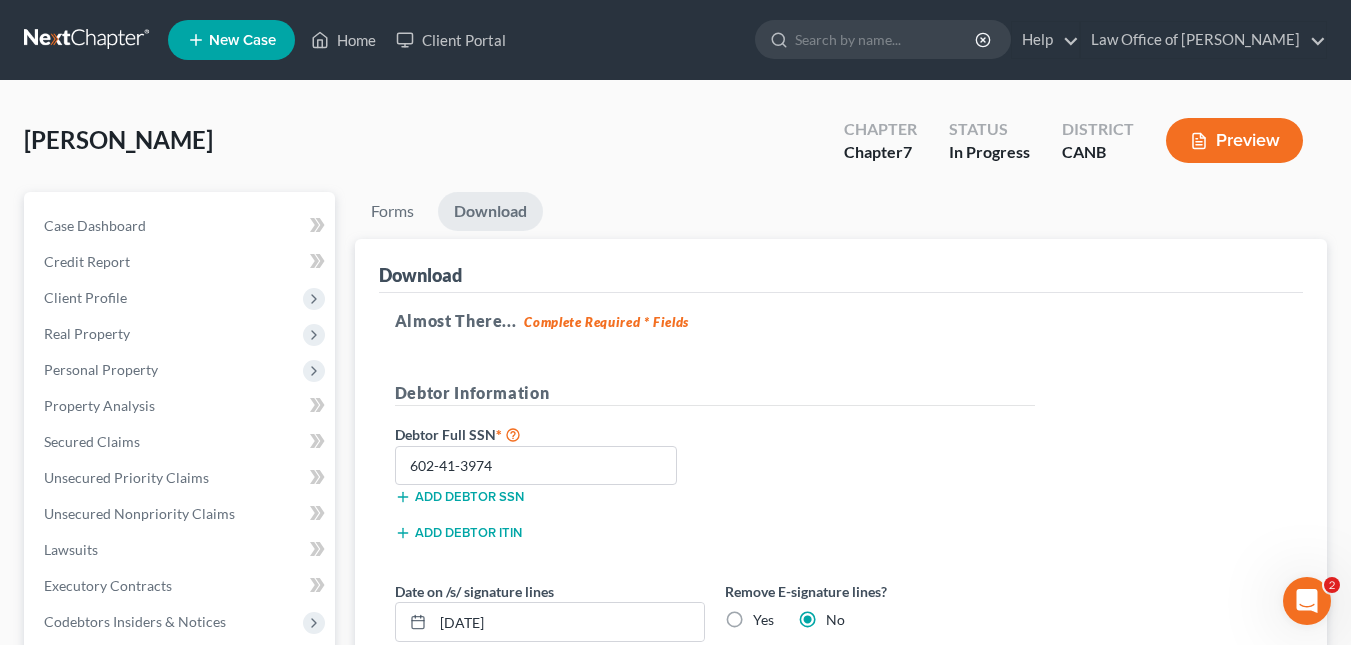 click 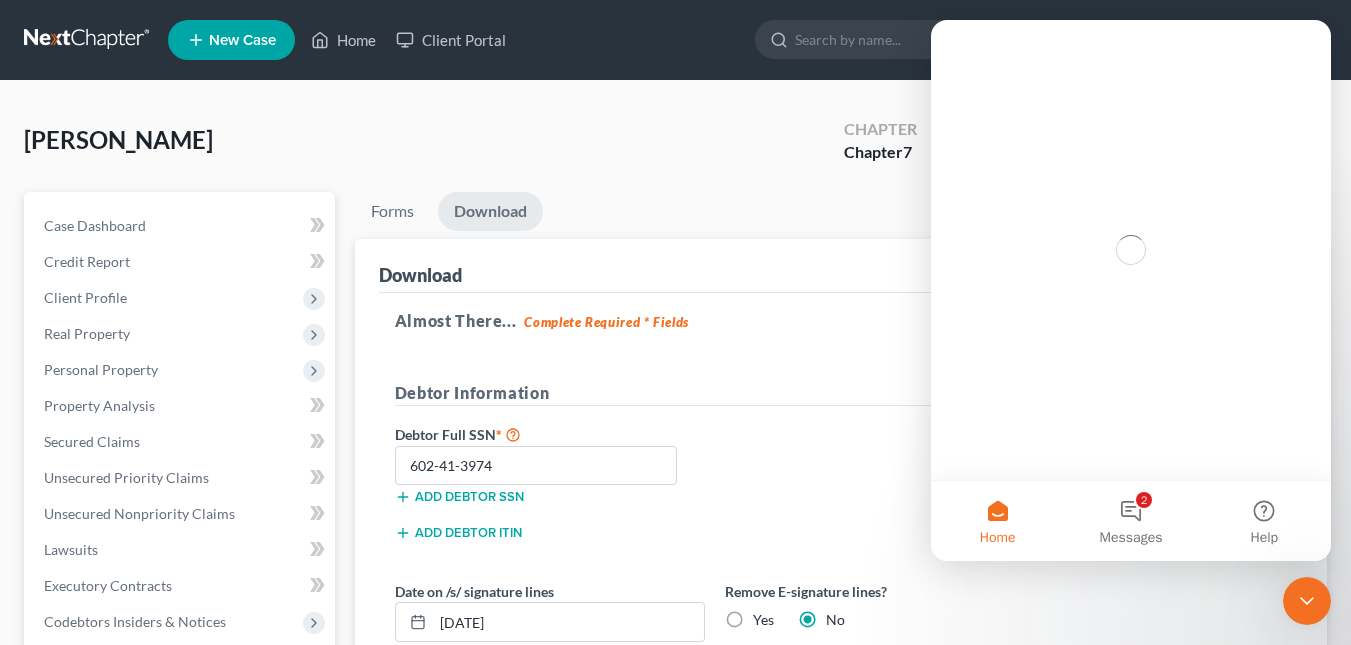 scroll, scrollTop: 0, scrollLeft: 0, axis: both 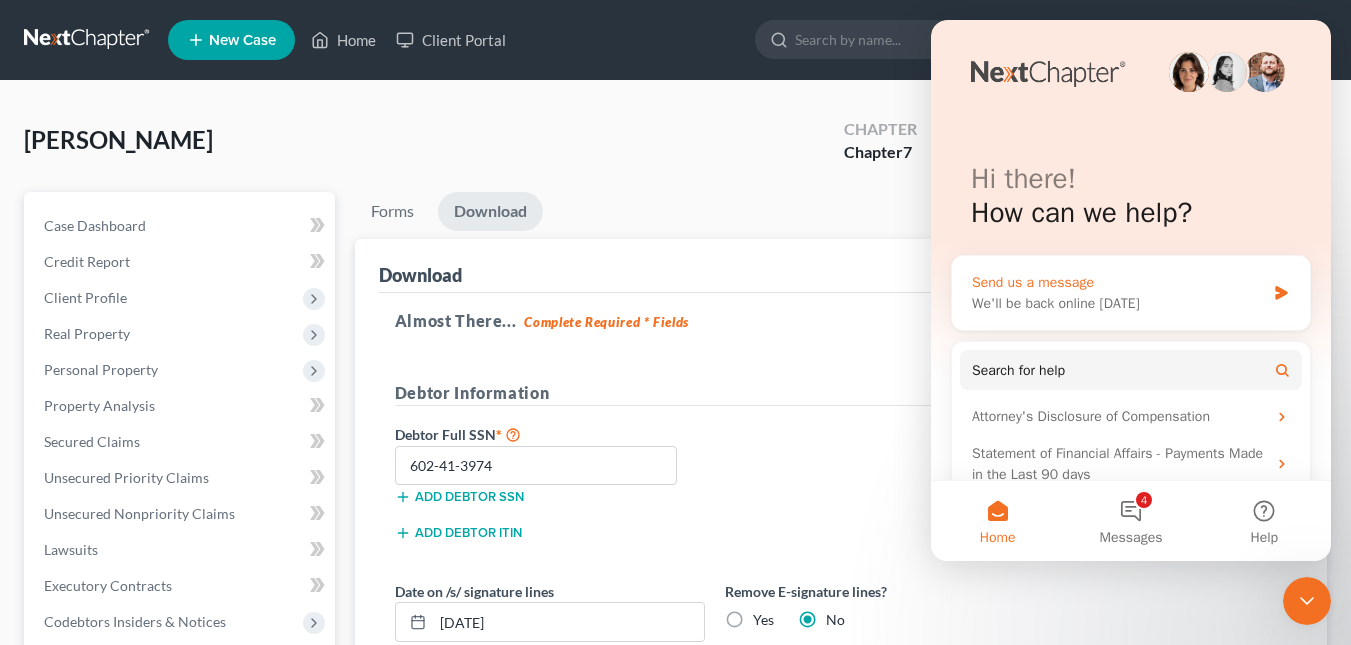 click on "Send us a message" at bounding box center [1118, 282] 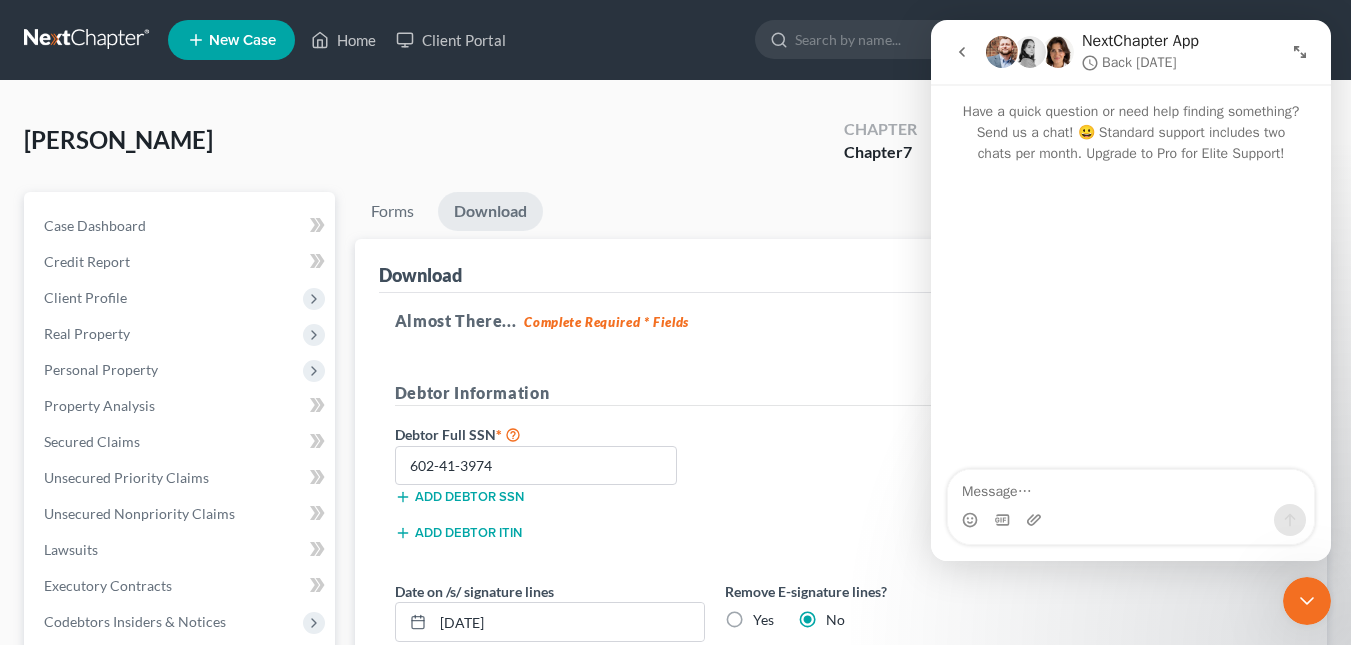 click 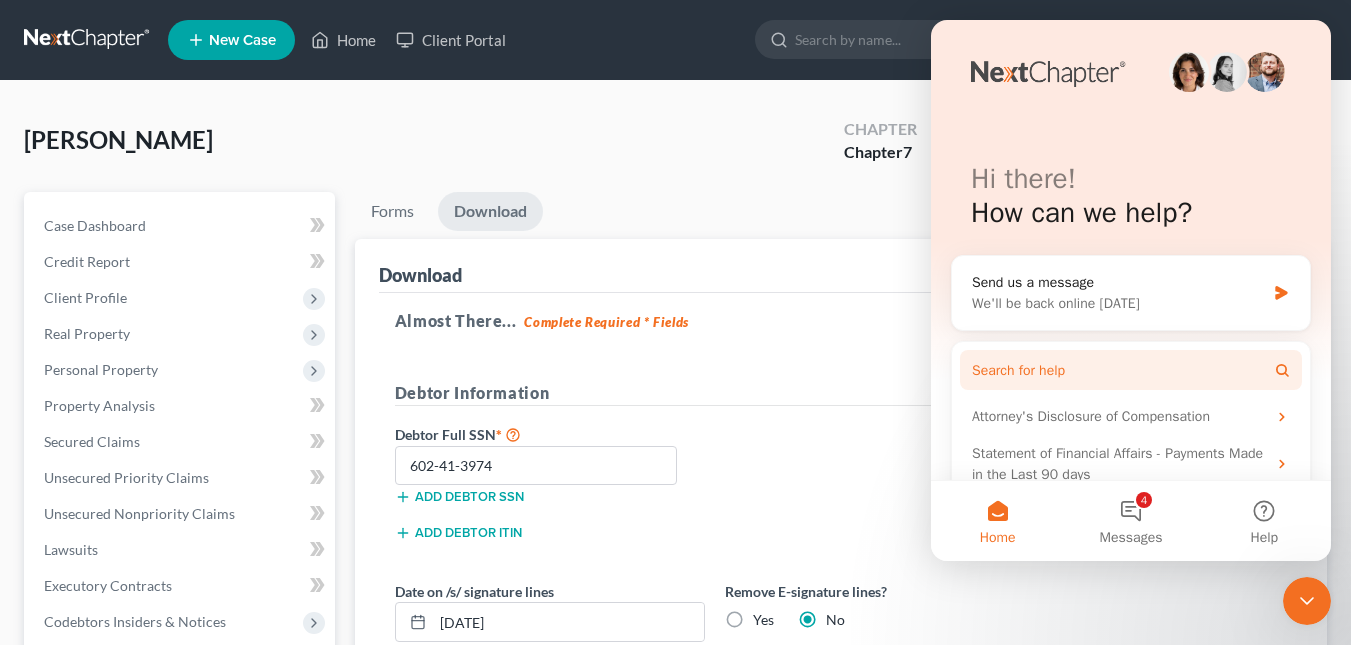 click on "Search for help" at bounding box center [1131, 370] 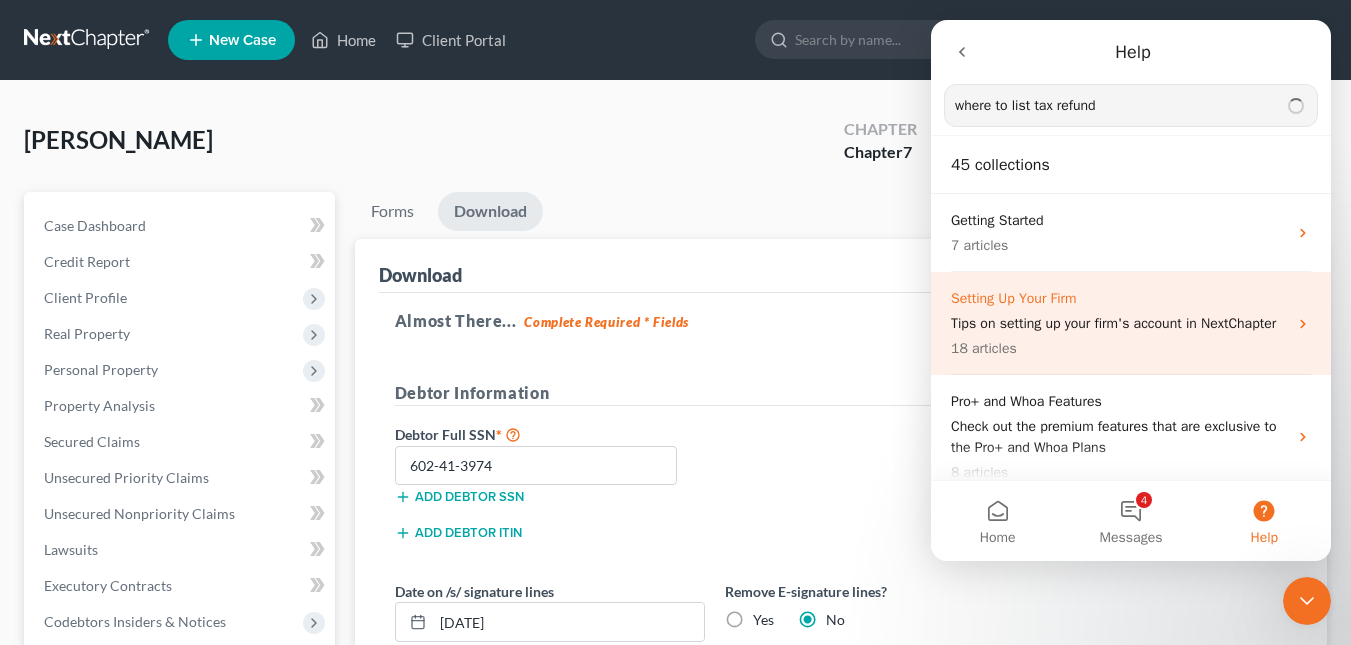 type on "where to list tax refund" 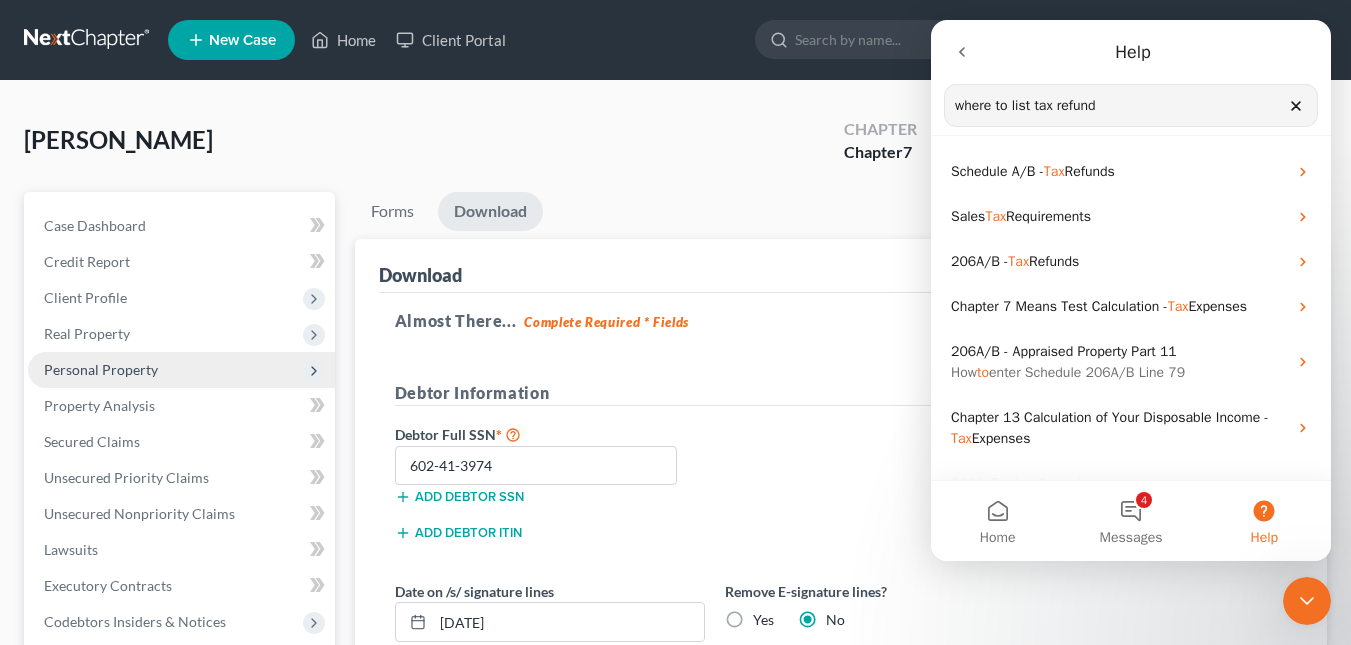 click on "Personal Property" at bounding box center [181, 370] 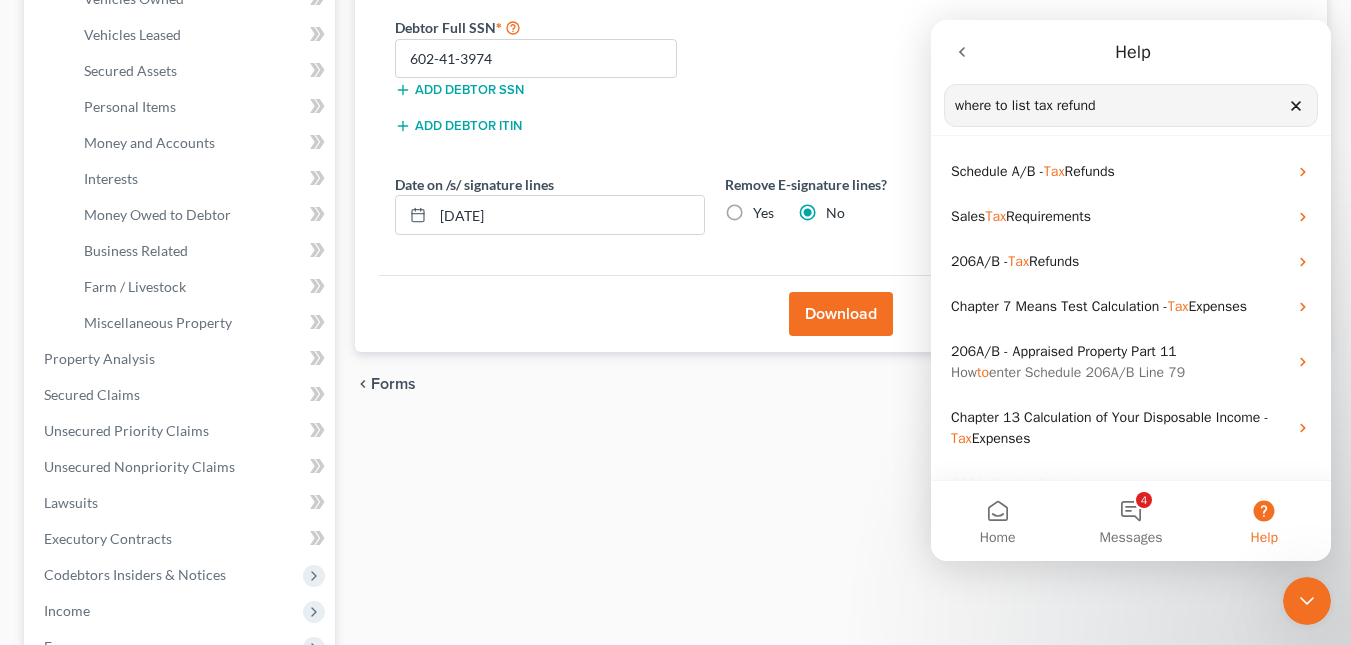 scroll, scrollTop: 400, scrollLeft: 0, axis: vertical 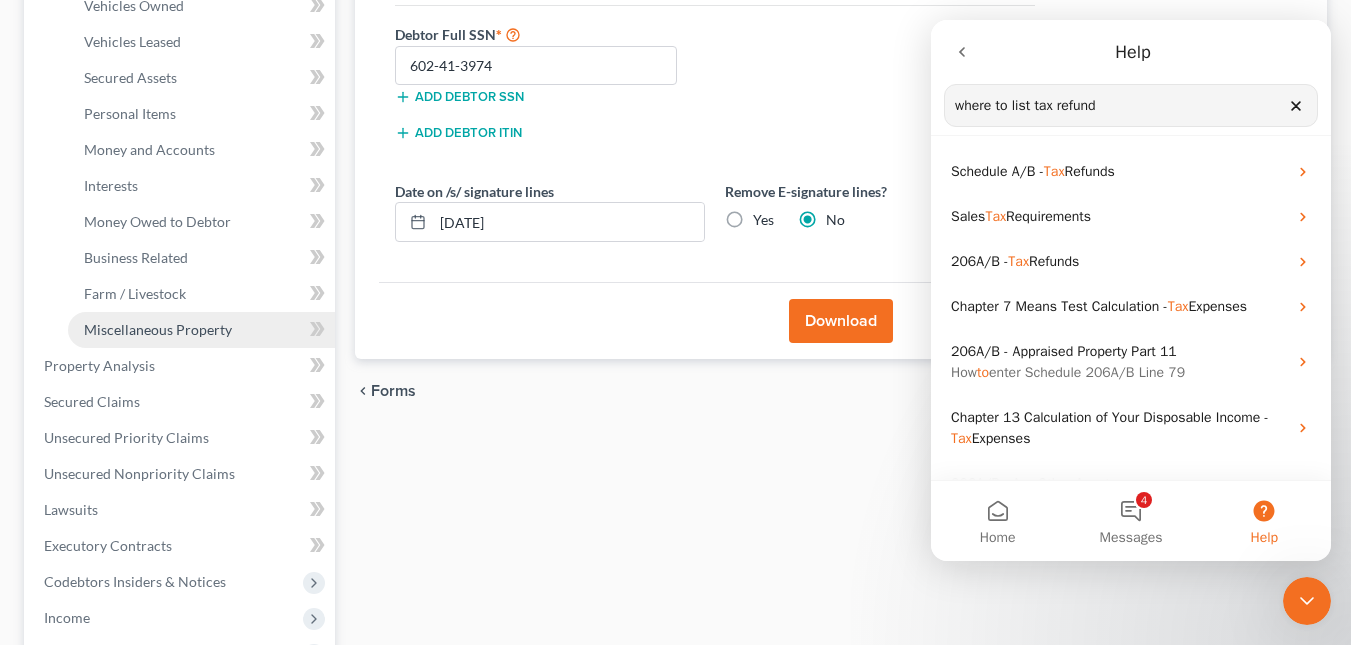 click on "Miscellaneous Property" at bounding box center (158, 329) 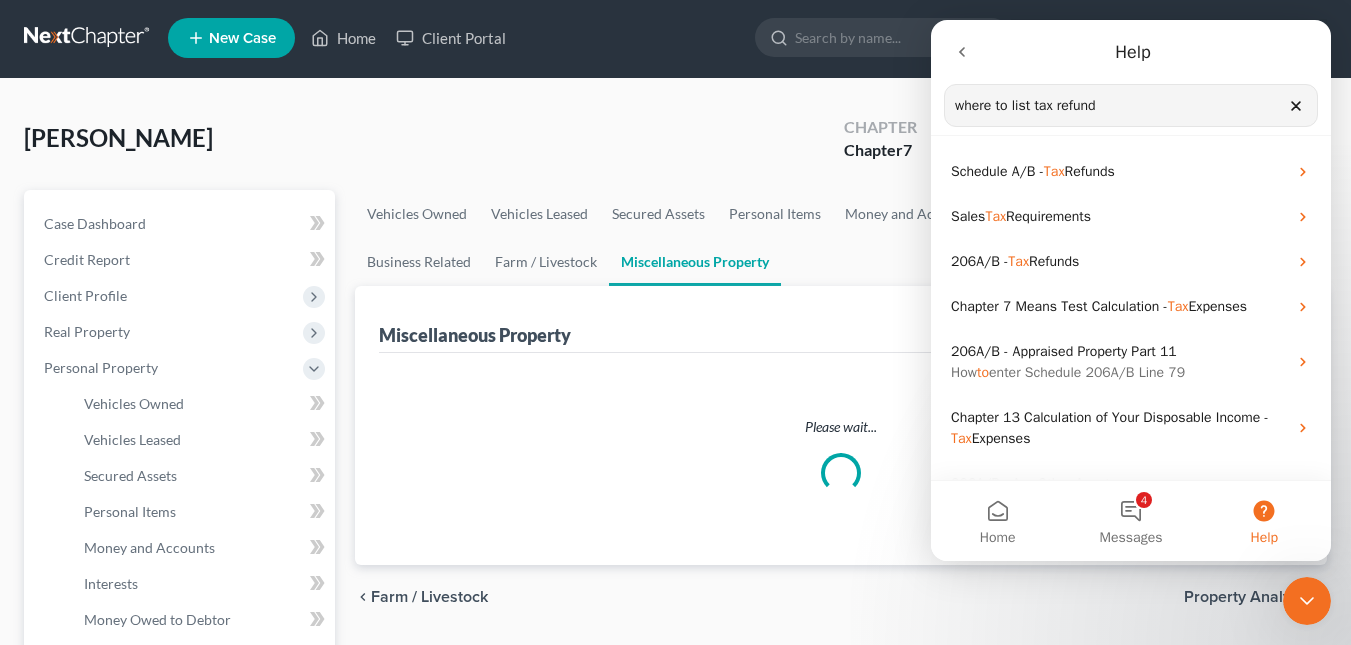 scroll, scrollTop: 0, scrollLeft: 0, axis: both 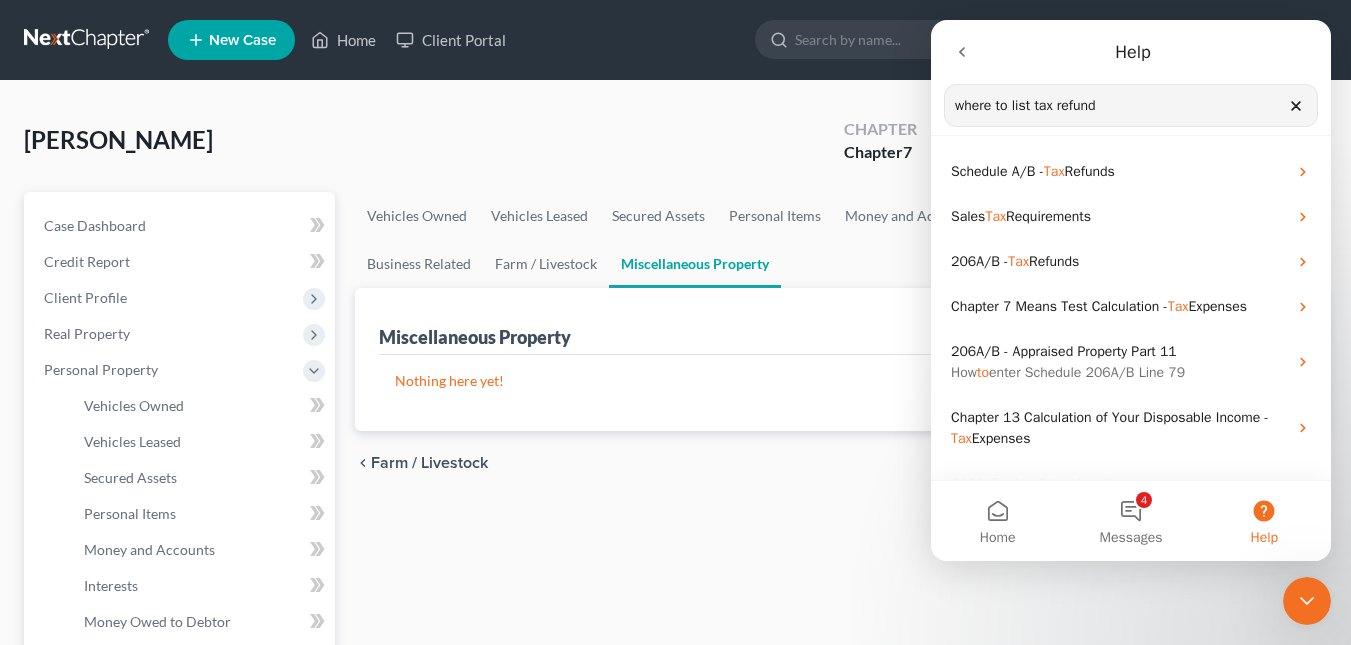 click 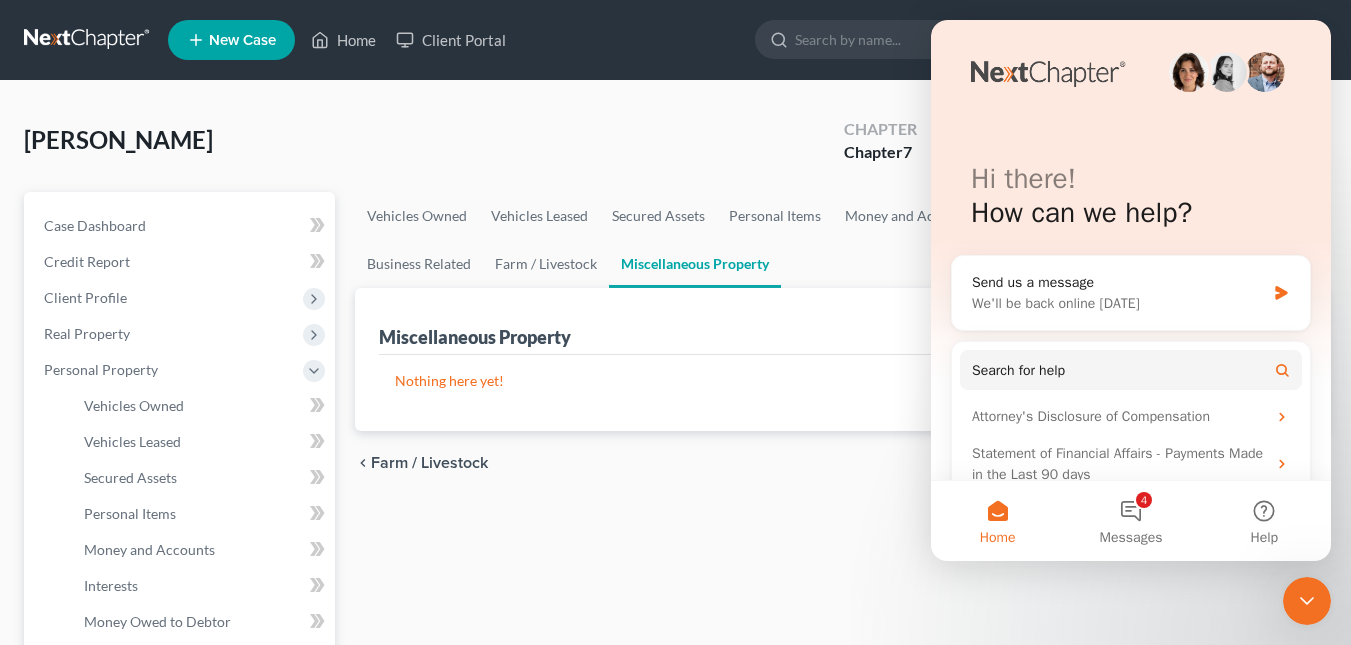 click 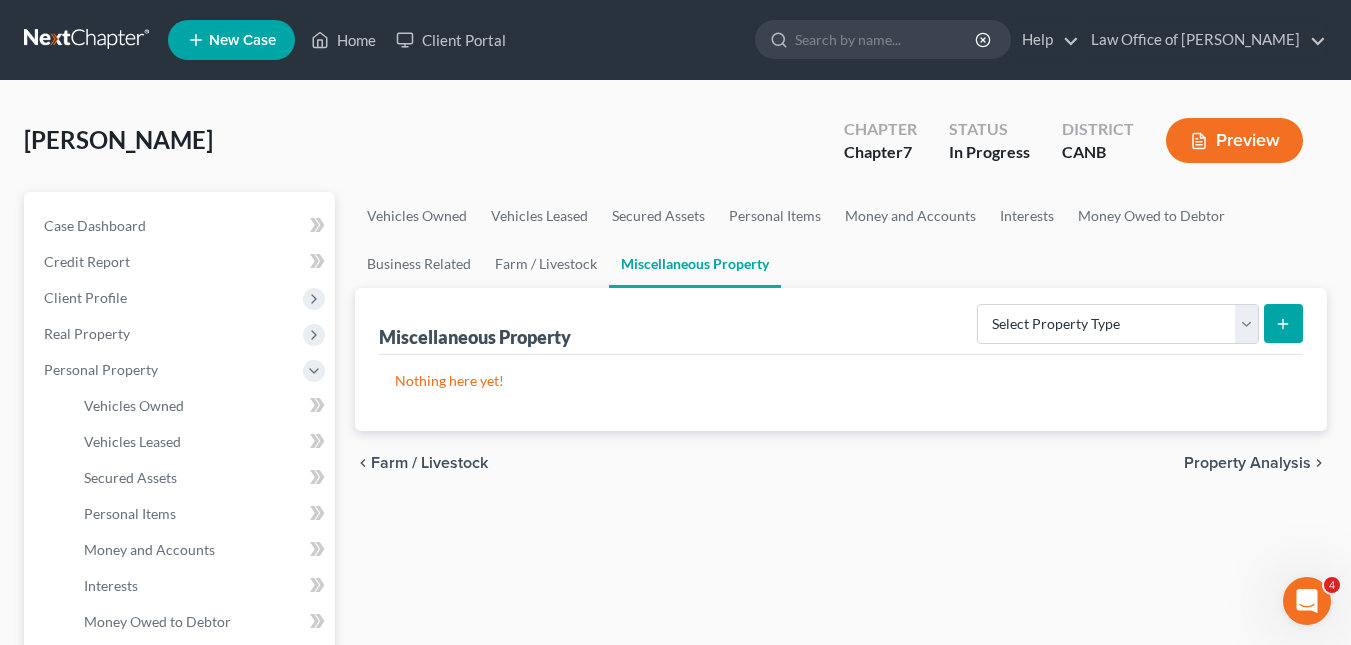 scroll, scrollTop: 0, scrollLeft: 0, axis: both 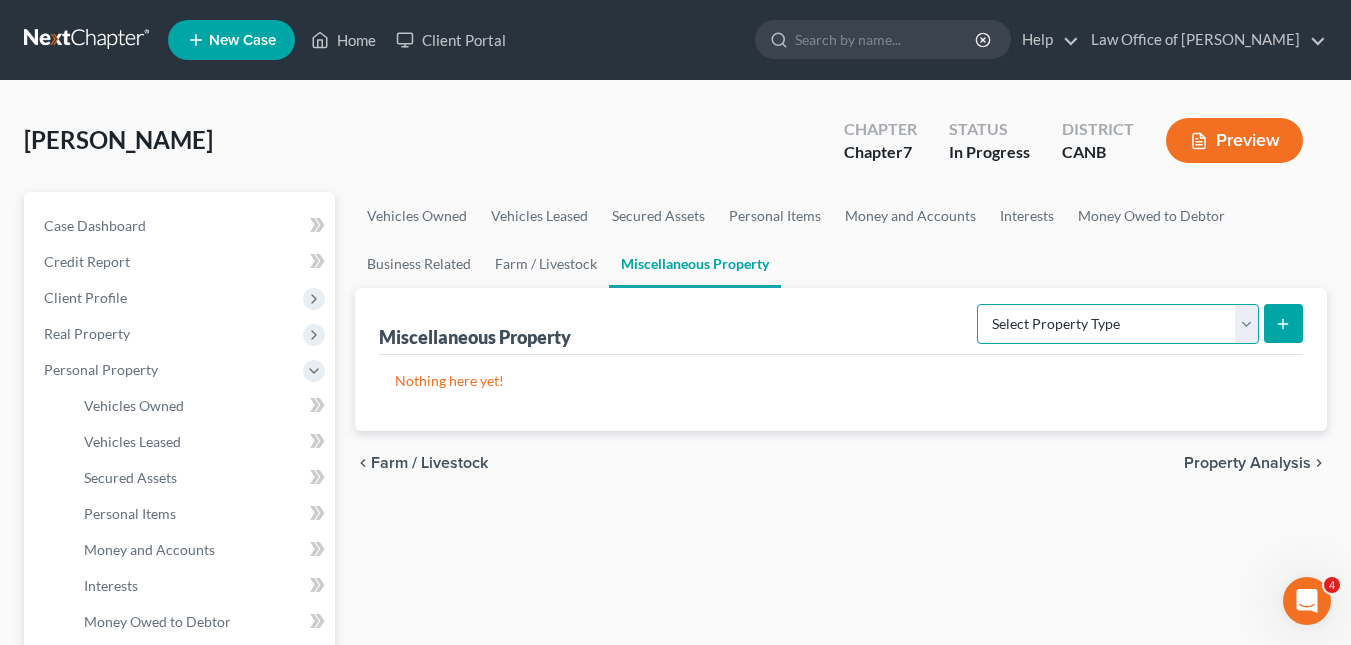 click on "Select Property Type Assigned for Creditor Benefit [DATE] Holding for Another Not Yet Listed Stored [DATE] Transferred" at bounding box center [1118, 324] 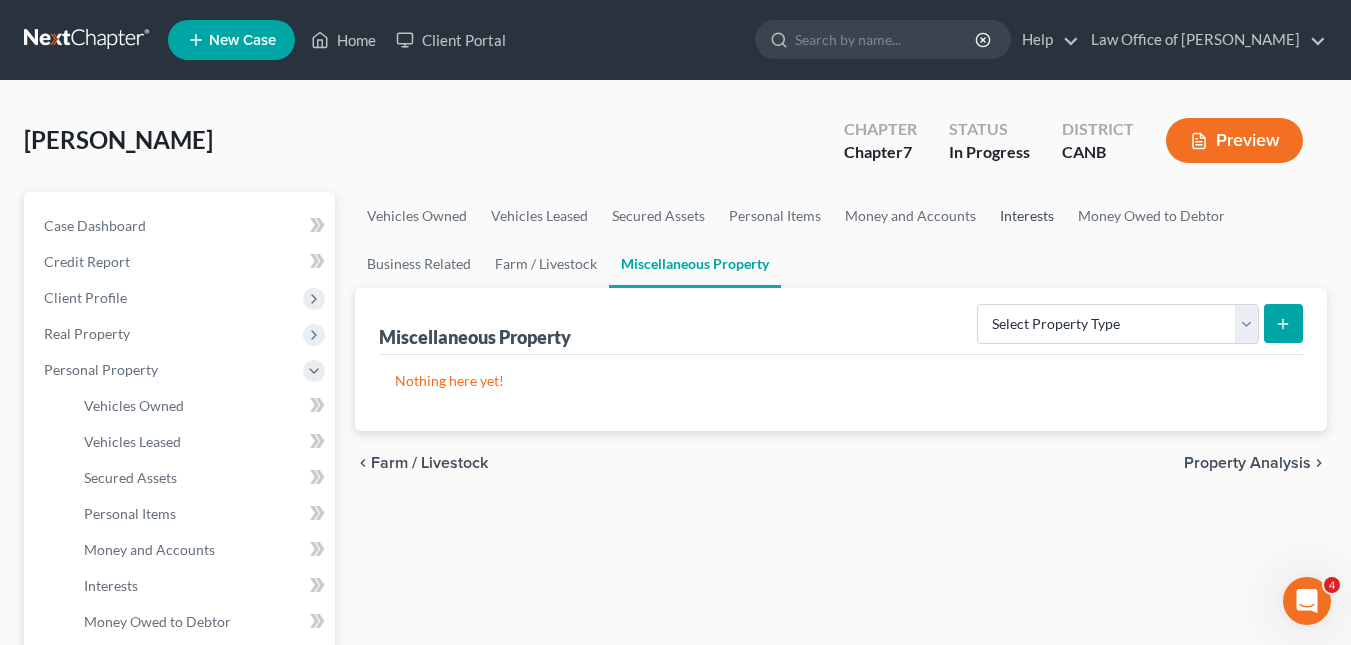 click on "Interests" at bounding box center [1027, 216] 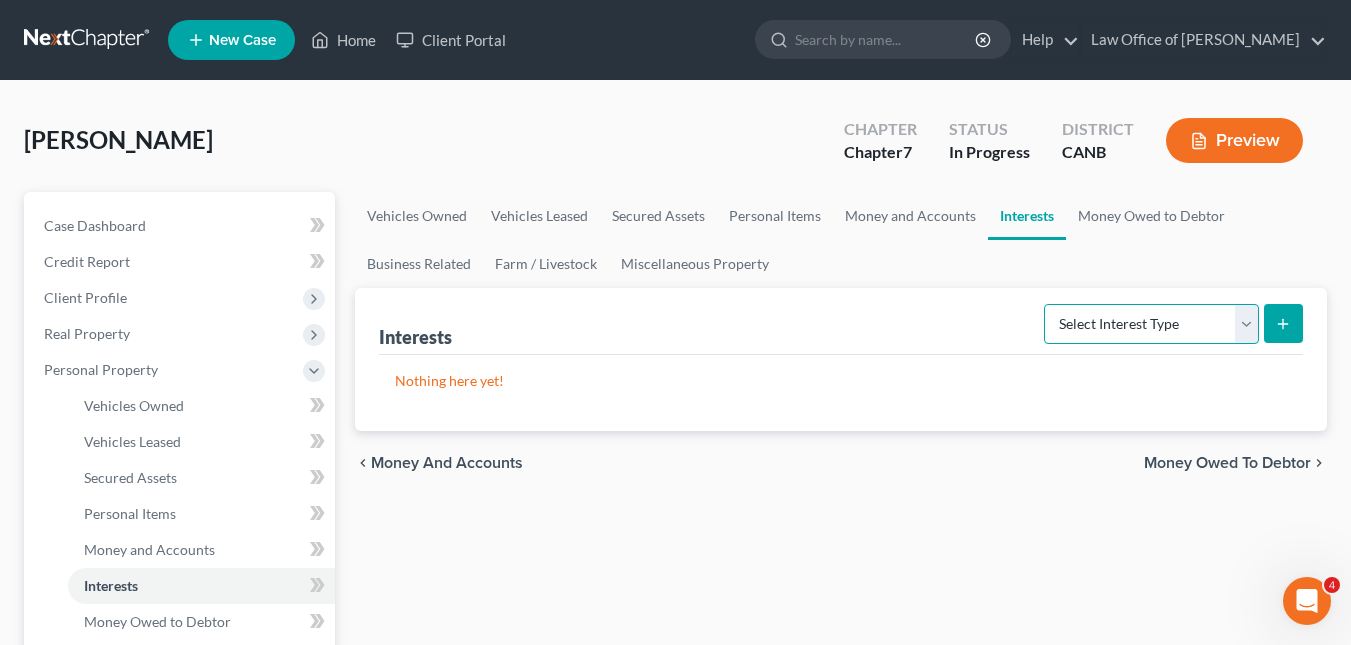 click on "Select Interest Type 401K Annuity Bond Education IRA Government Bond Government Pension Plan Incorporated Business IRA Joint Venture (Active) Joint Venture (Inactive) [PERSON_NAME] Mutual Fund Other Retirement Plan Partnership (Active) Partnership (Inactive) Pension Plan Stock Term Life Insurance Unincorporated Business Whole Life Insurance" at bounding box center (1151, 324) 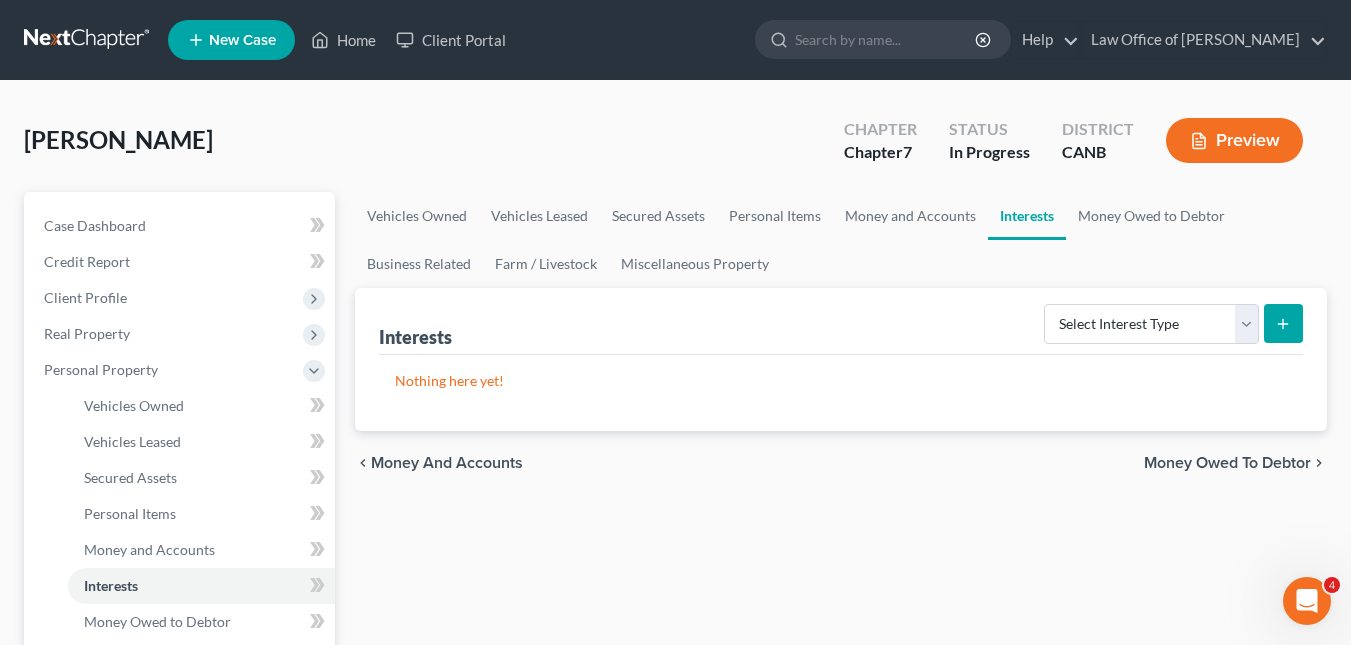 click on "Nothing here yet!" at bounding box center [841, 393] 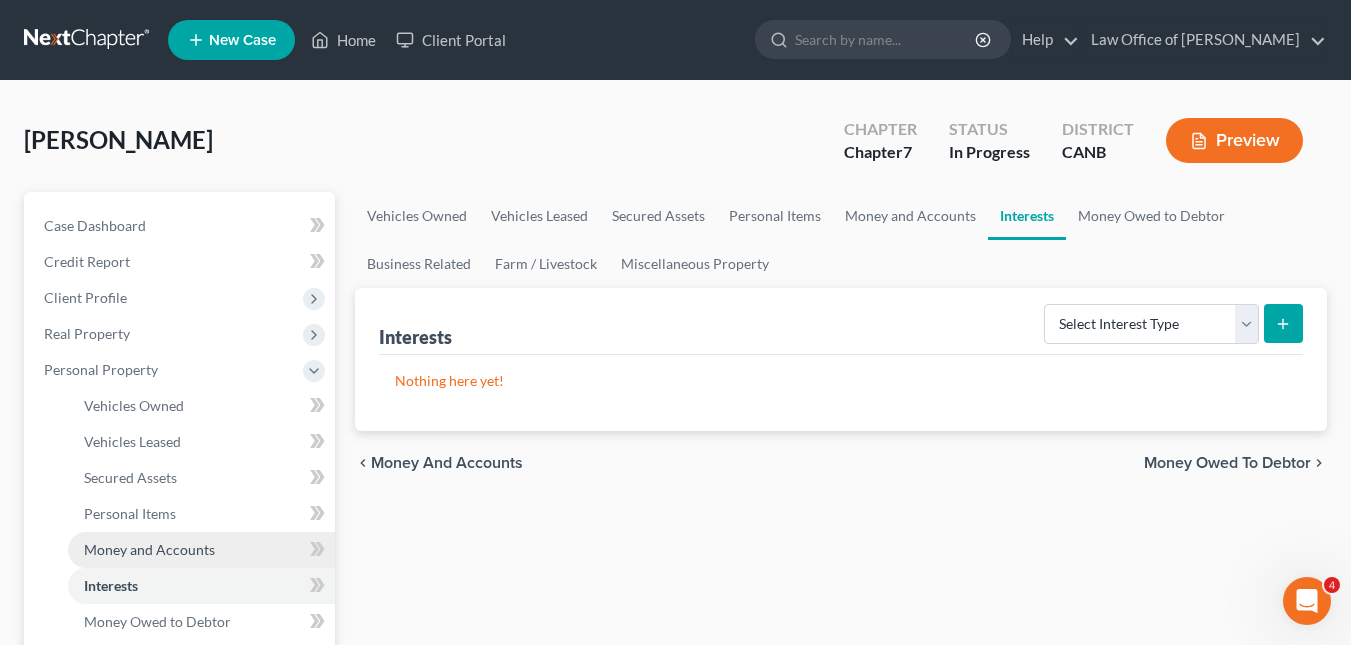 click on "Money and Accounts" at bounding box center [149, 549] 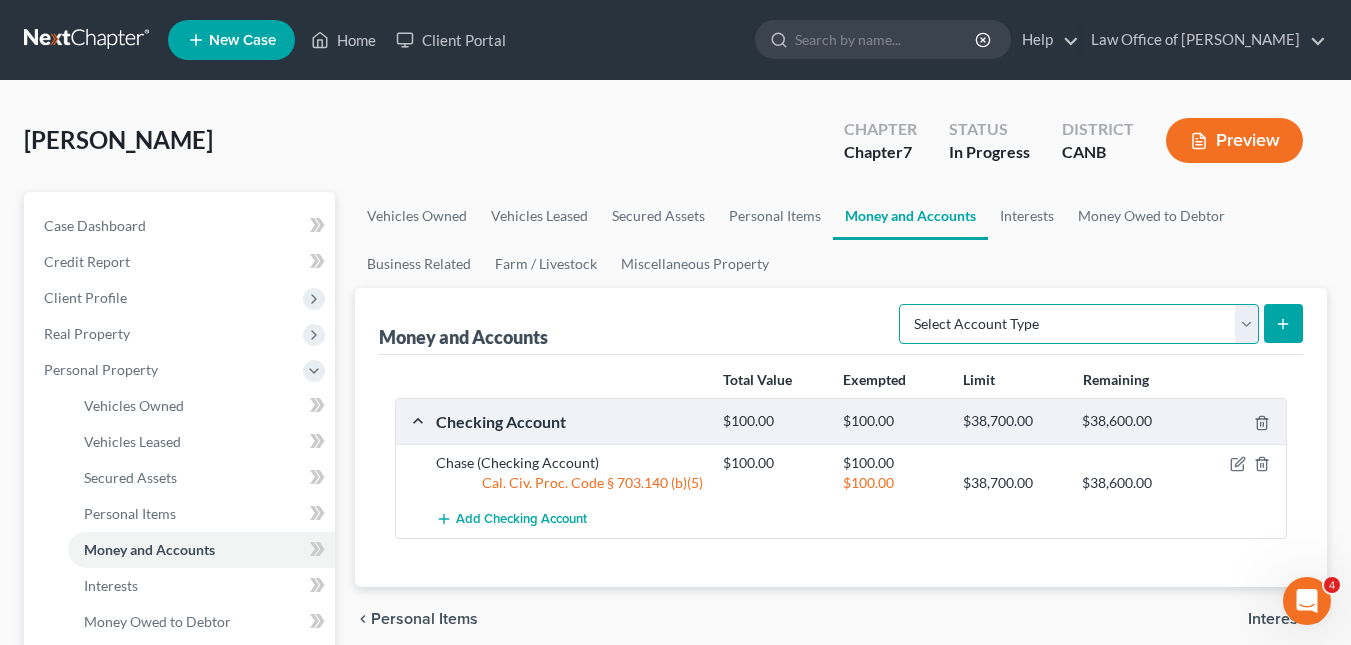 click on "Select Account Type Brokerage Cash on Hand Certificates of Deposit Checking Account Money Market Other (Credit Union, Health Savings Account, etc) Safe Deposit Box Savings Account Security Deposits or Prepayments" at bounding box center (1079, 324) 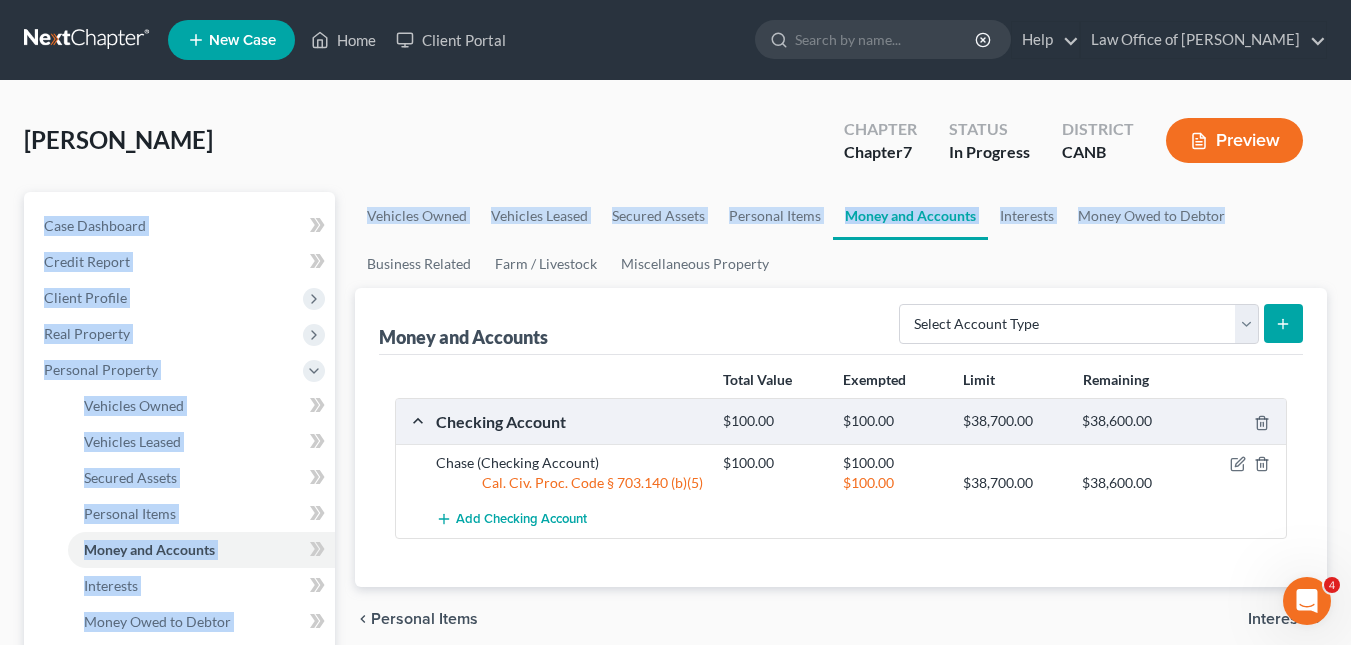 drag, startPoint x: 1301, startPoint y: 188, endPoint x: 1305, endPoint y: 226, distance: 38.209946 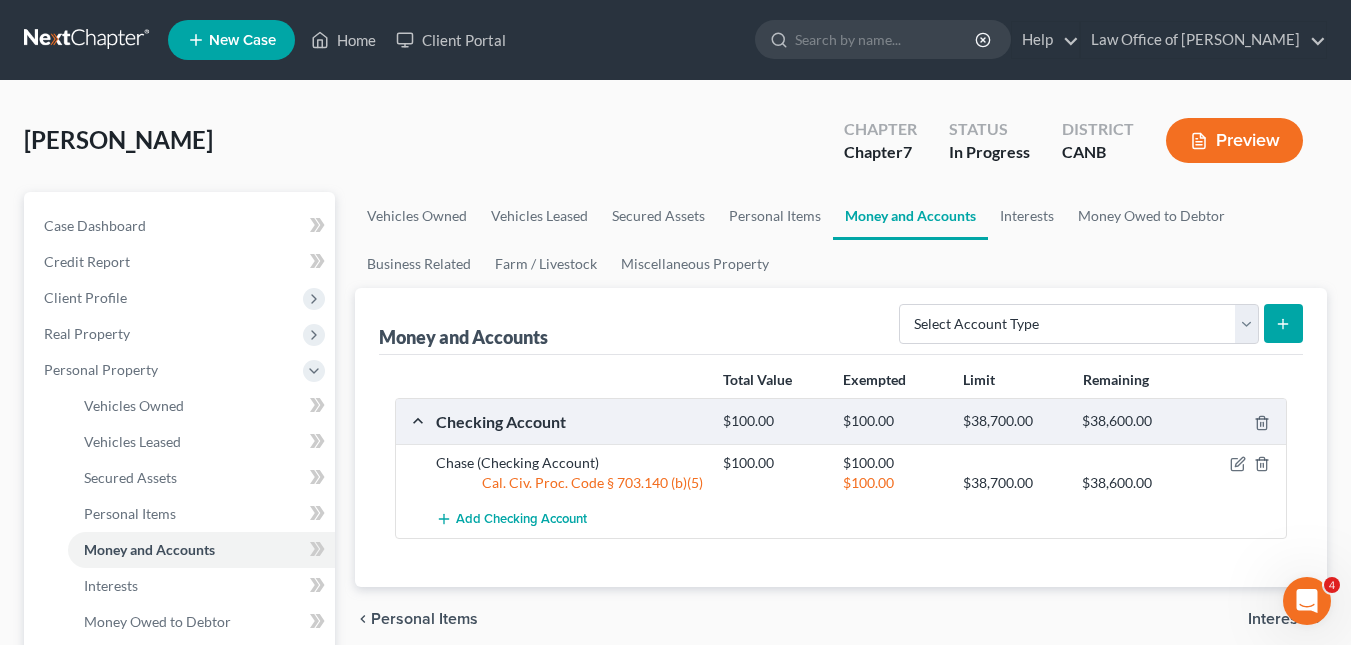 click at bounding box center (1307, 601) 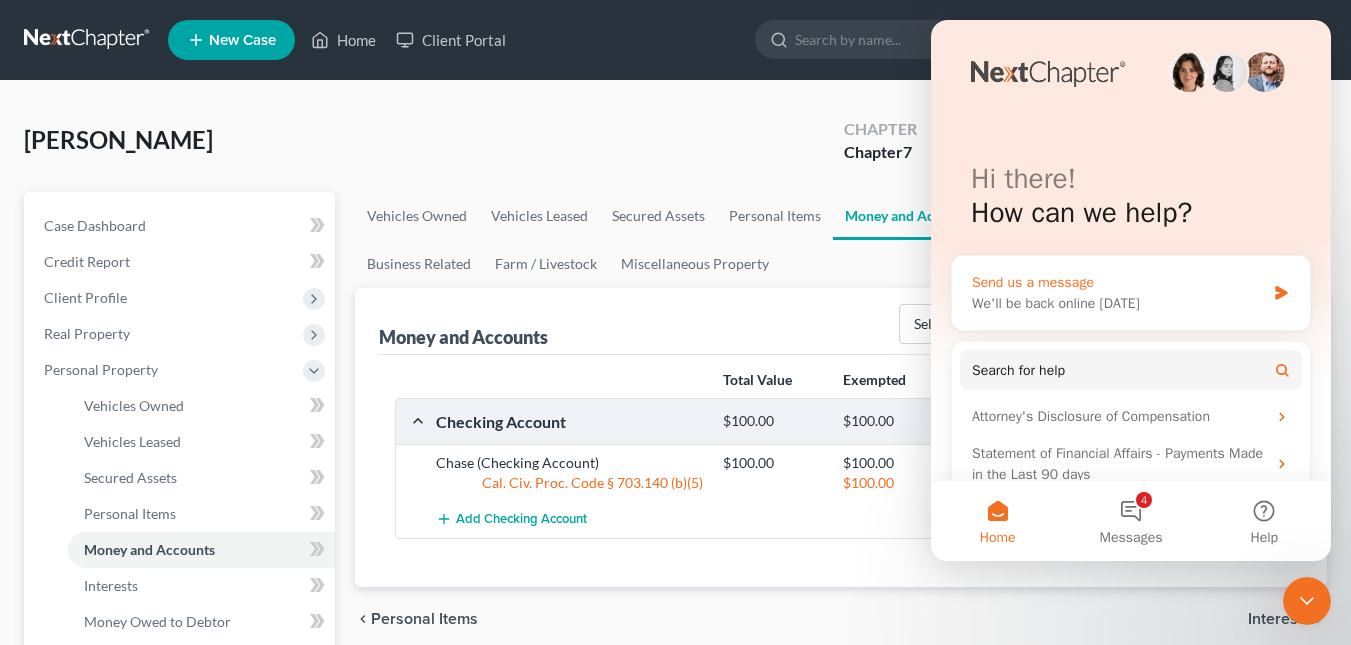 click on "Send us a message" at bounding box center (1118, 282) 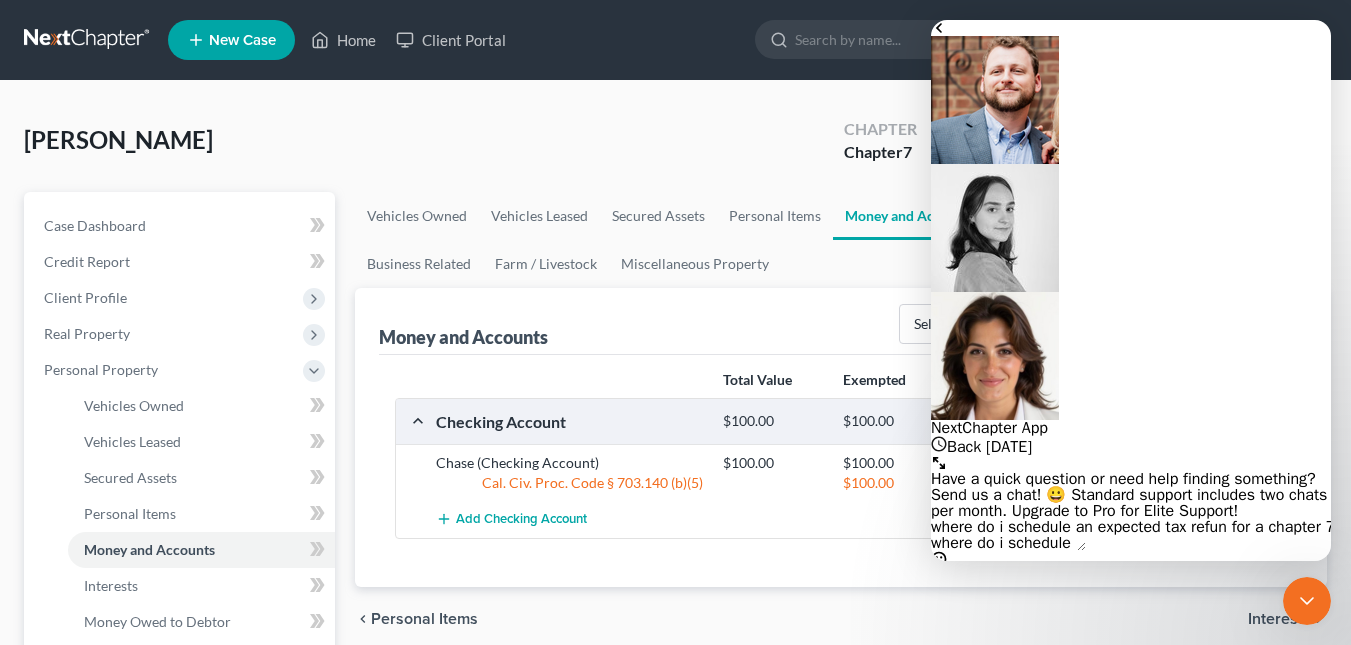 click on "where do i schedule an expected tax refun for a chapter 7, on this case i am doing" at bounding box center [1008, 543] 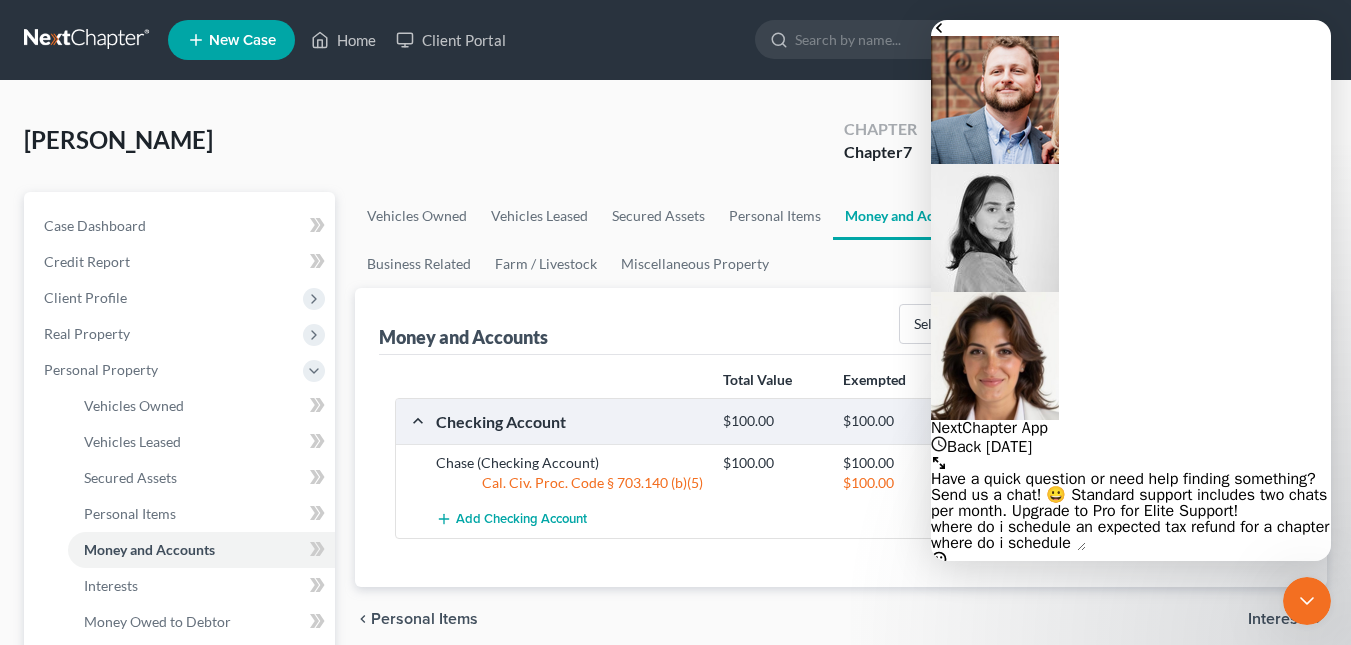 click on "where do i schedule an expected tax refund for a chapter 7, on this case i am doing" at bounding box center (1008, 543) 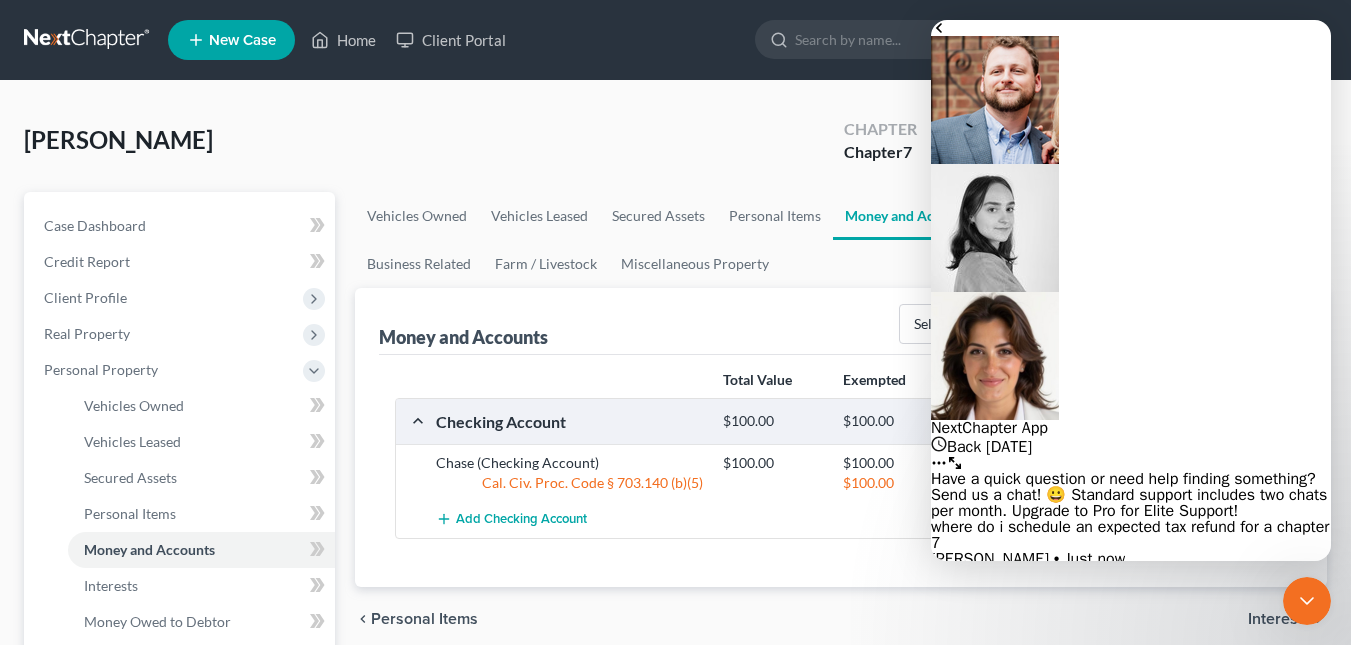 scroll, scrollTop: 266, scrollLeft: 0, axis: vertical 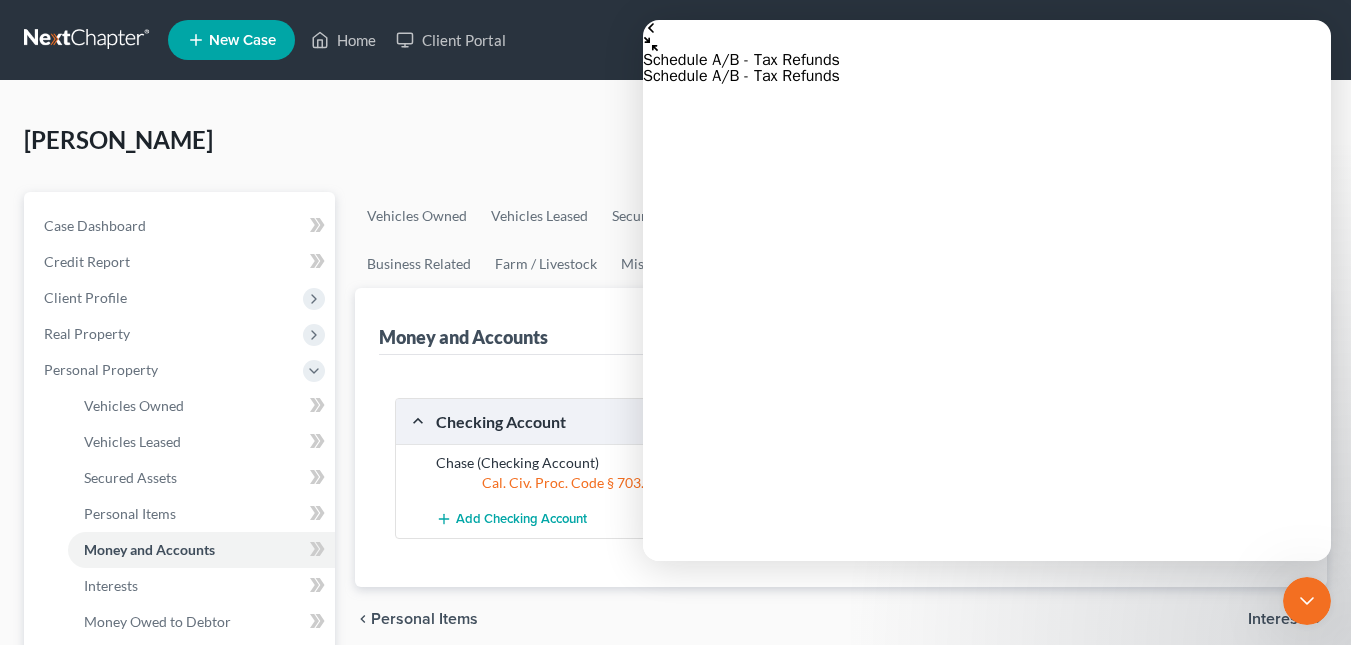 drag, startPoint x: 1329, startPoint y: 131, endPoint x: 1982, endPoint y: 318, distance: 679.2481 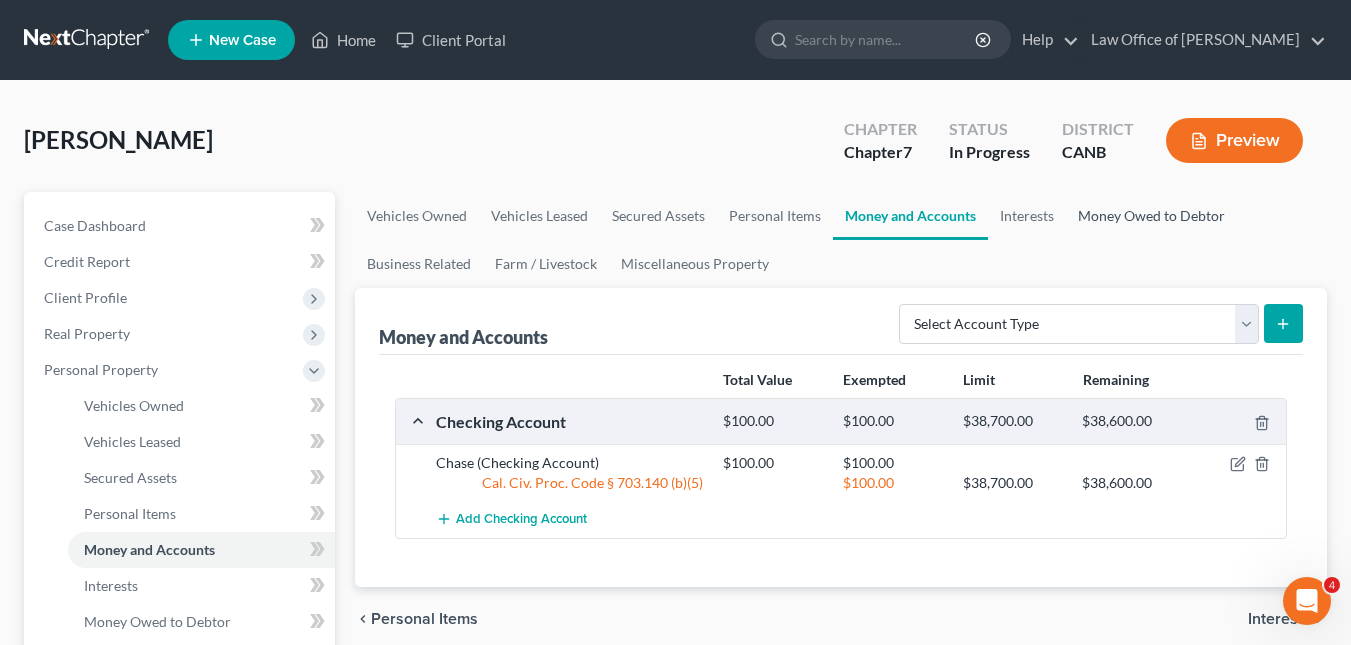 click on "Money Owed to Debtor" at bounding box center [1151, 216] 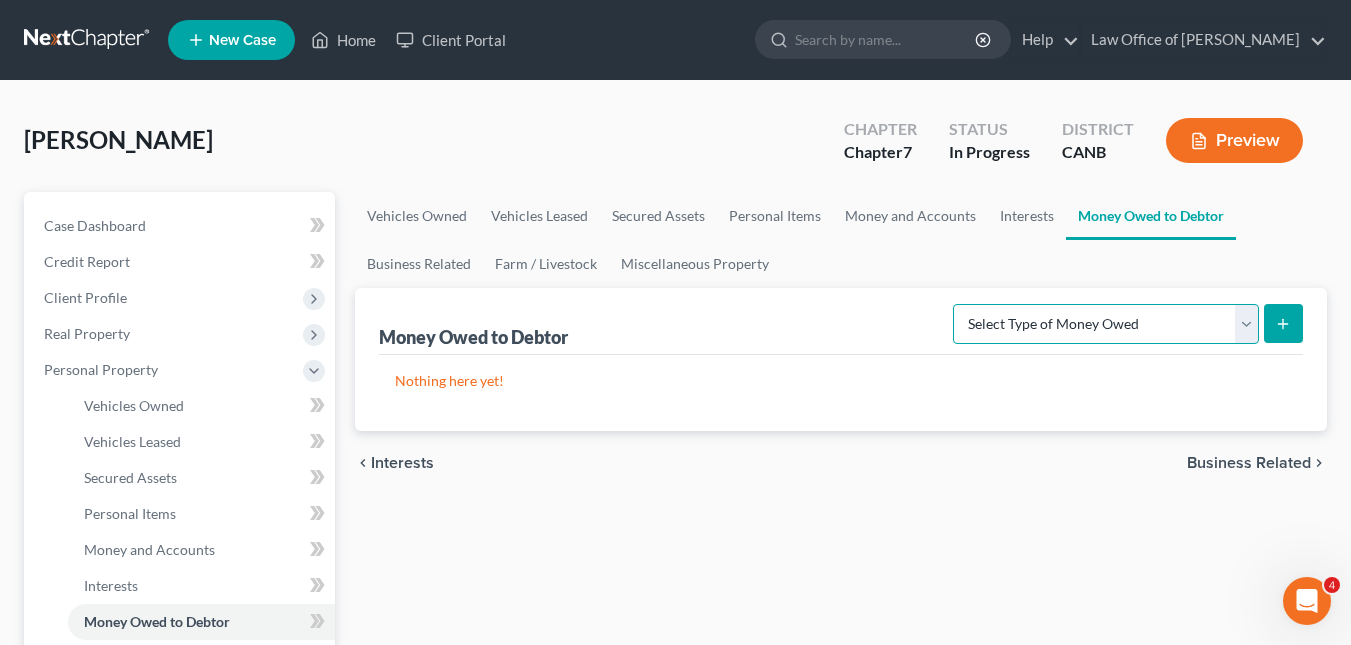 click on "Select Type of Money Owed Accounts Receivable Alimony Child Support Claims Against Third Parties Disability Benefits Disability Insurance Payments Divorce Settlements Equitable or Future Interests Expected Tax Refund and Unused NOLs Financial Assets Not Yet Listed Life Estate of Descendants Maintenance Other Contingent & Unliquidated Claims Property Settlements Sick or Vacation Pay Social Security Benefits Trusts Unpaid Loans Unpaid Wages Workers Compensation" at bounding box center [1106, 324] 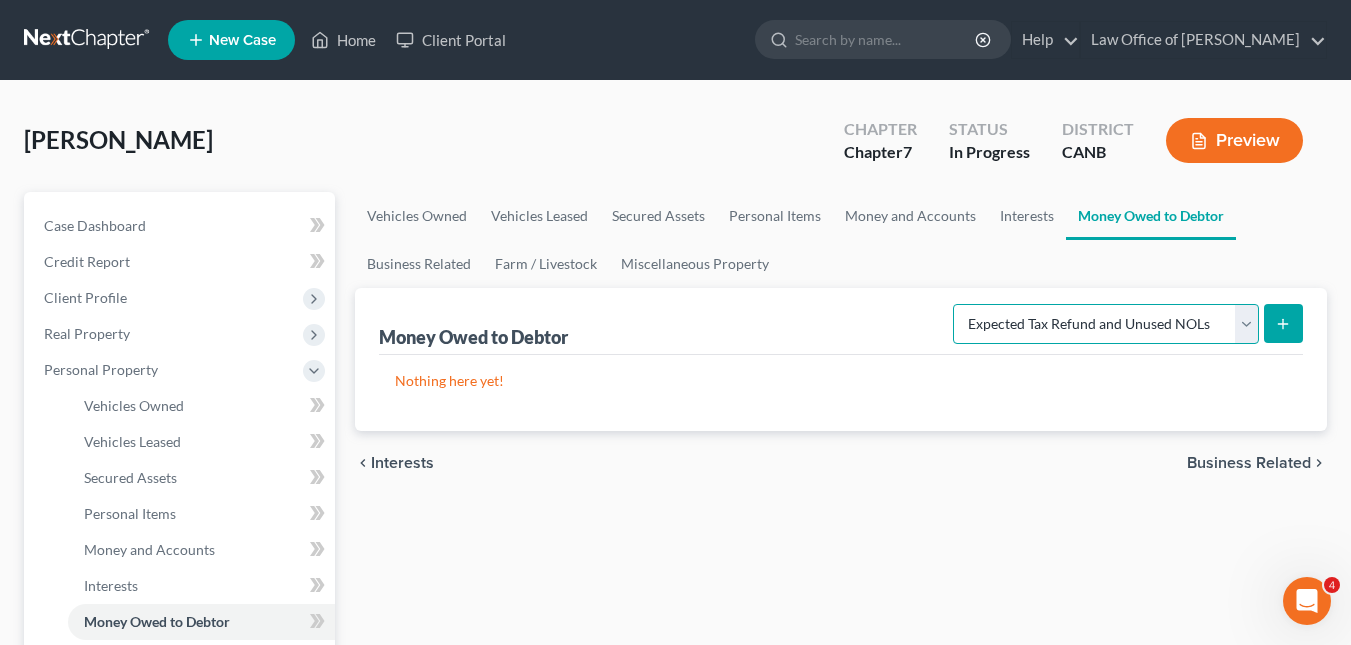 click on "Select Type of Money Owed Accounts Receivable Alimony Child Support Claims Against Third Parties Disability Benefits Disability Insurance Payments Divorce Settlements Equitable or Future Interests Expected Tax Refund and Unused NOLs Financial Assets Not Yet Listed Life Estate of Descendants Maintenance Other Contingent & Unliquidated Claims Property Settlements Sick or Vacation Pay Social Security Benefits Trusts Unpaid Loans Unpaid Wages Workers Compensation" at bounding box center [1106, 324] 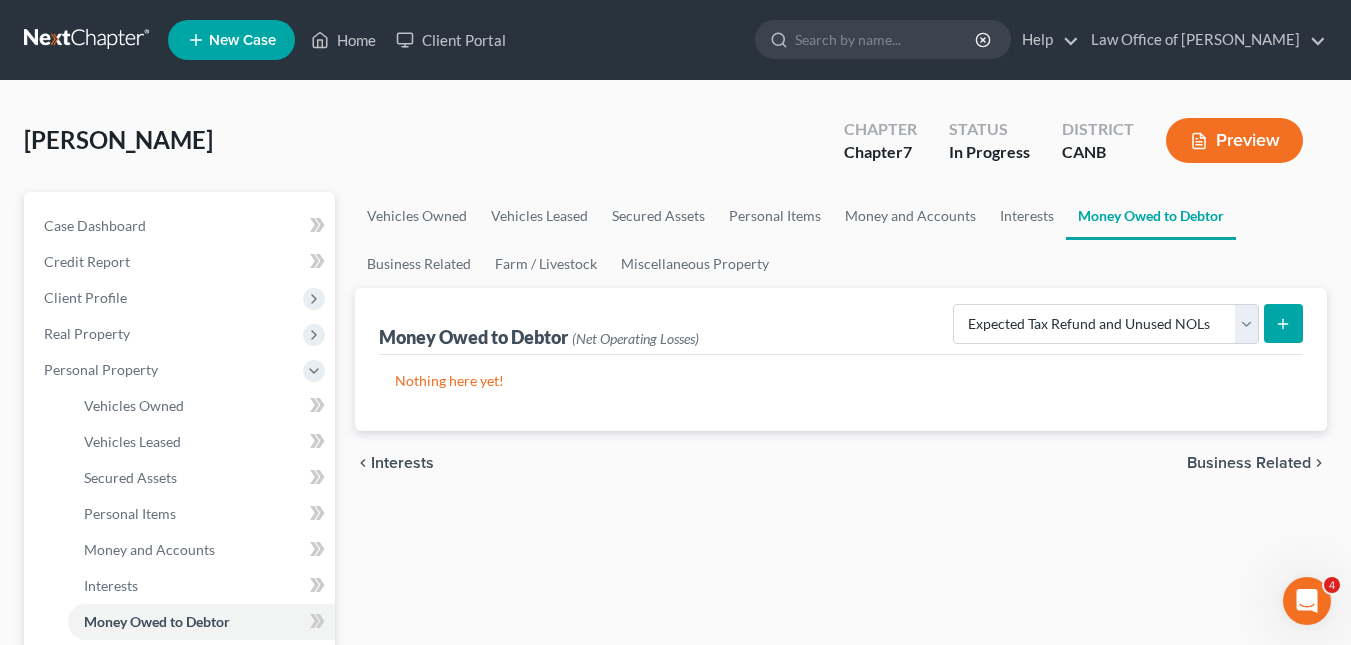 click 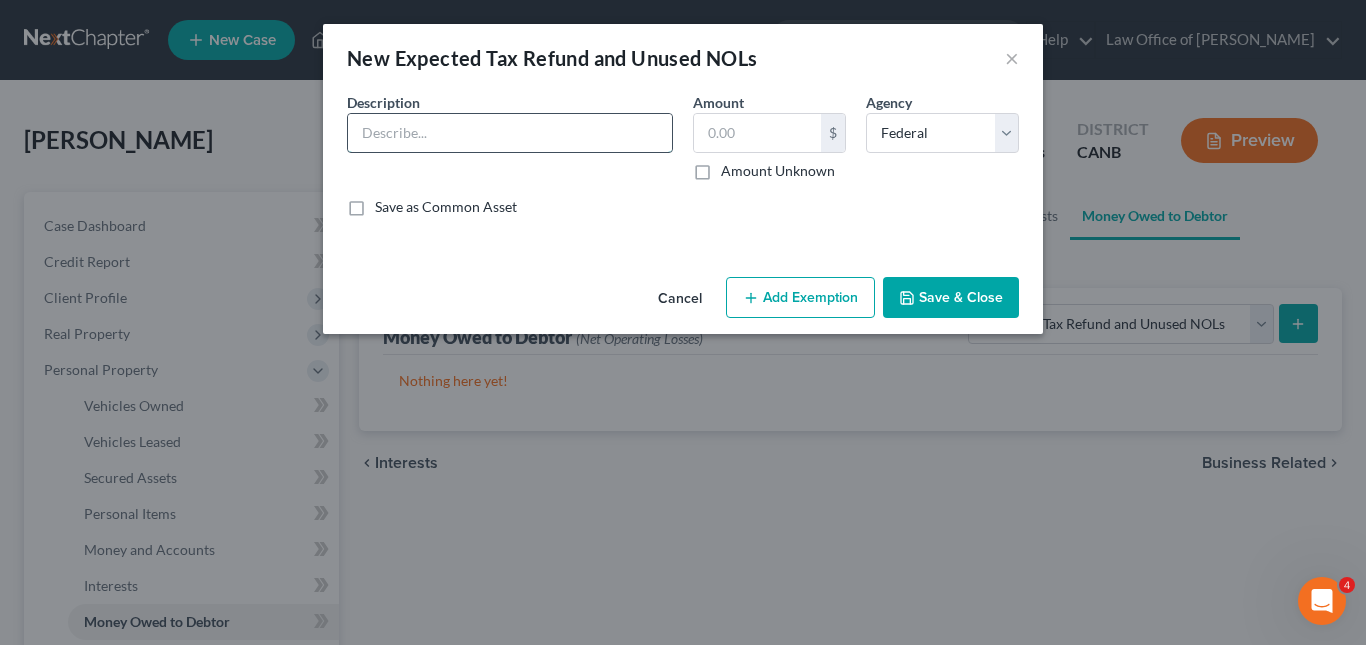 click at bounding box center [510, 133] 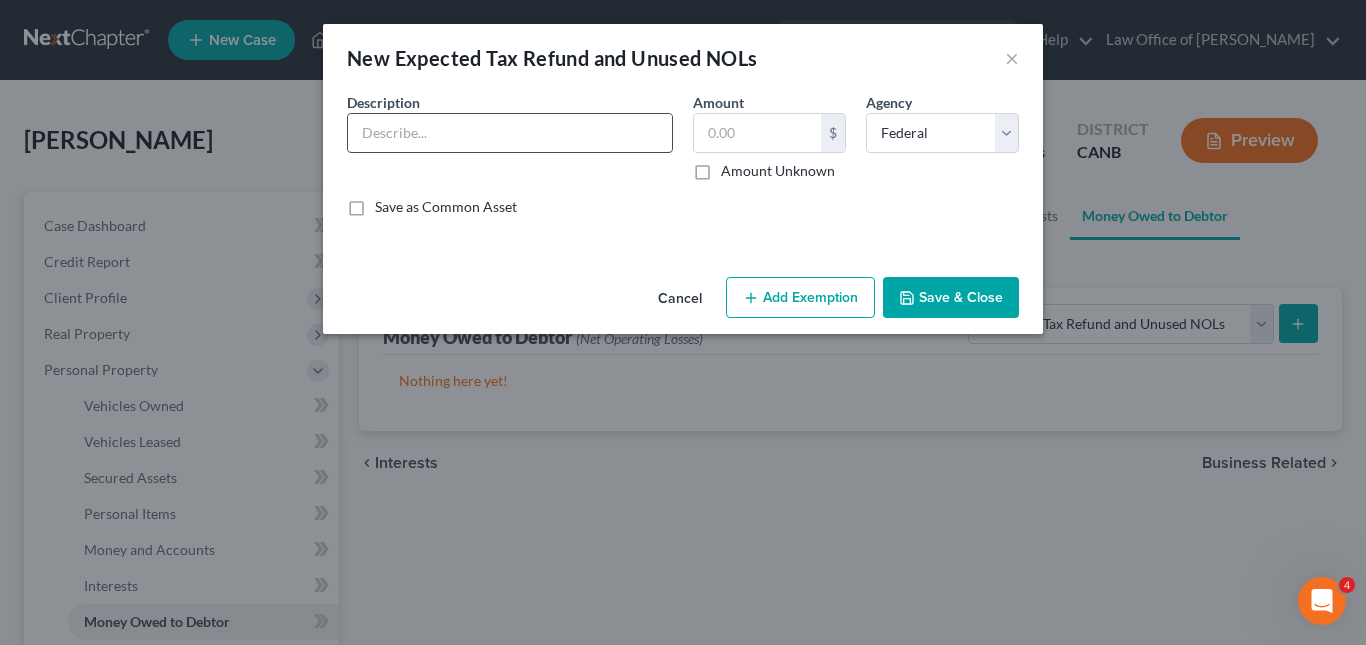 type on "I" 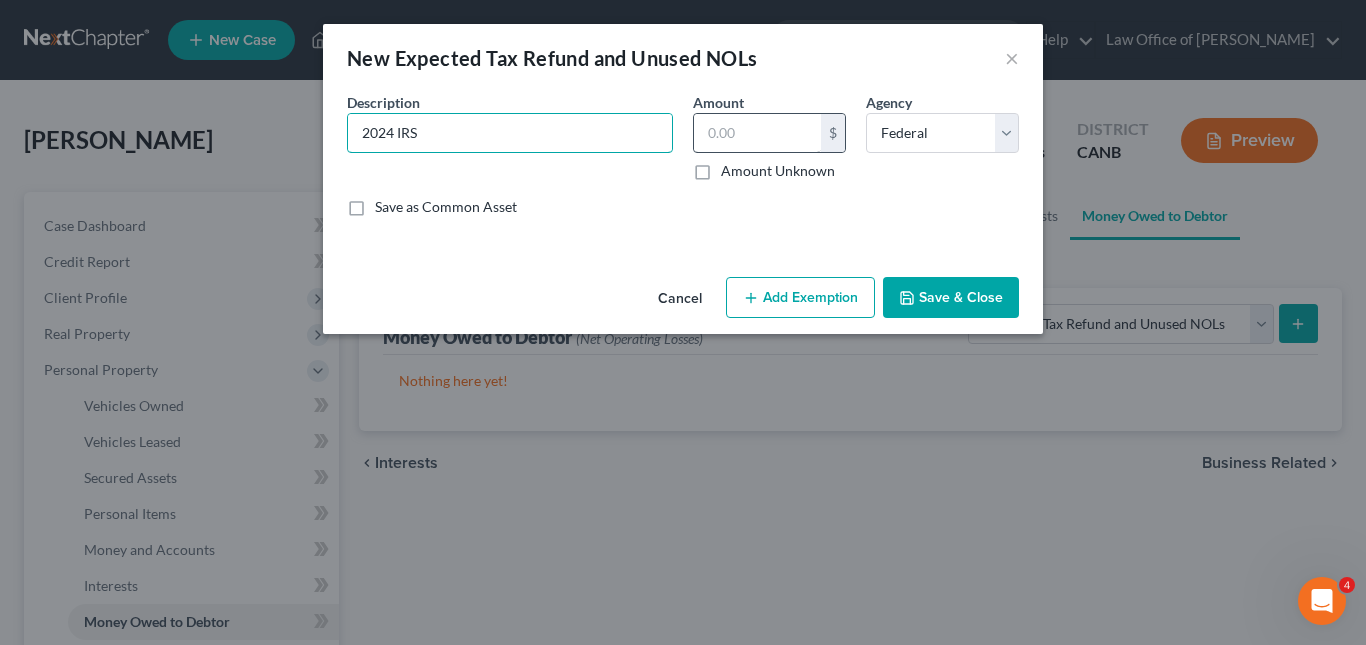 type on "2024 IRS" 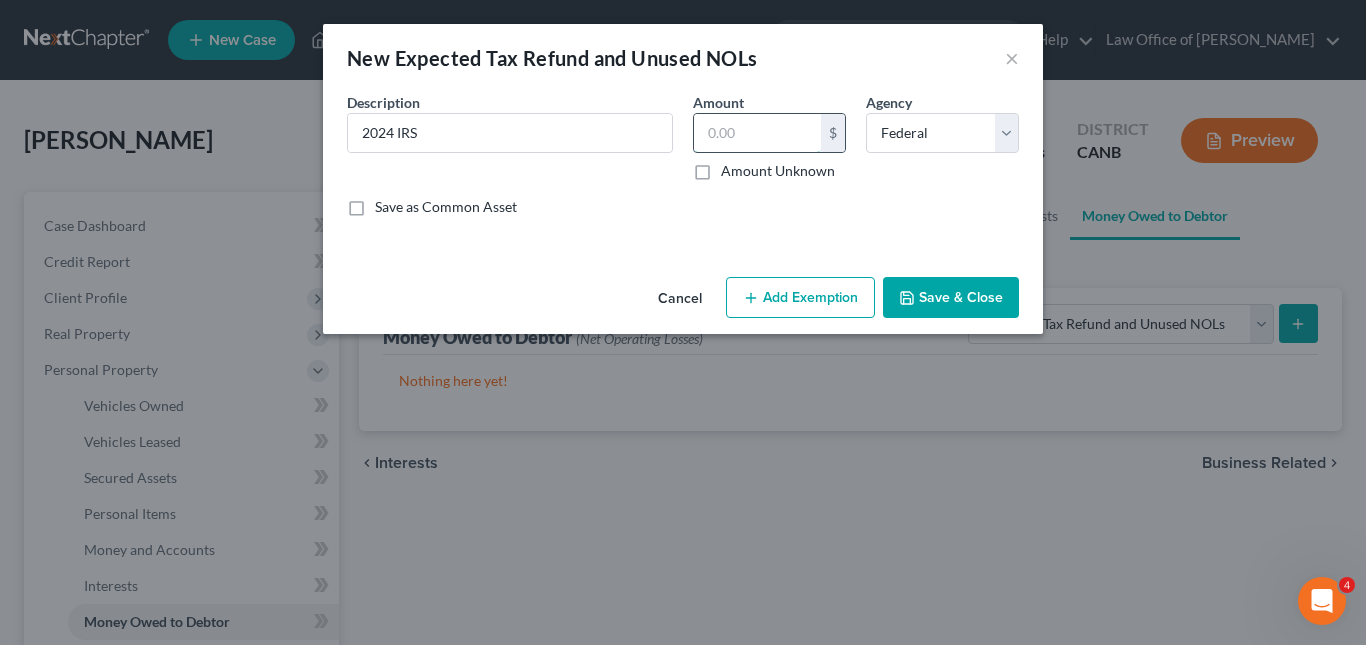 click at bounding box center (757, 133) 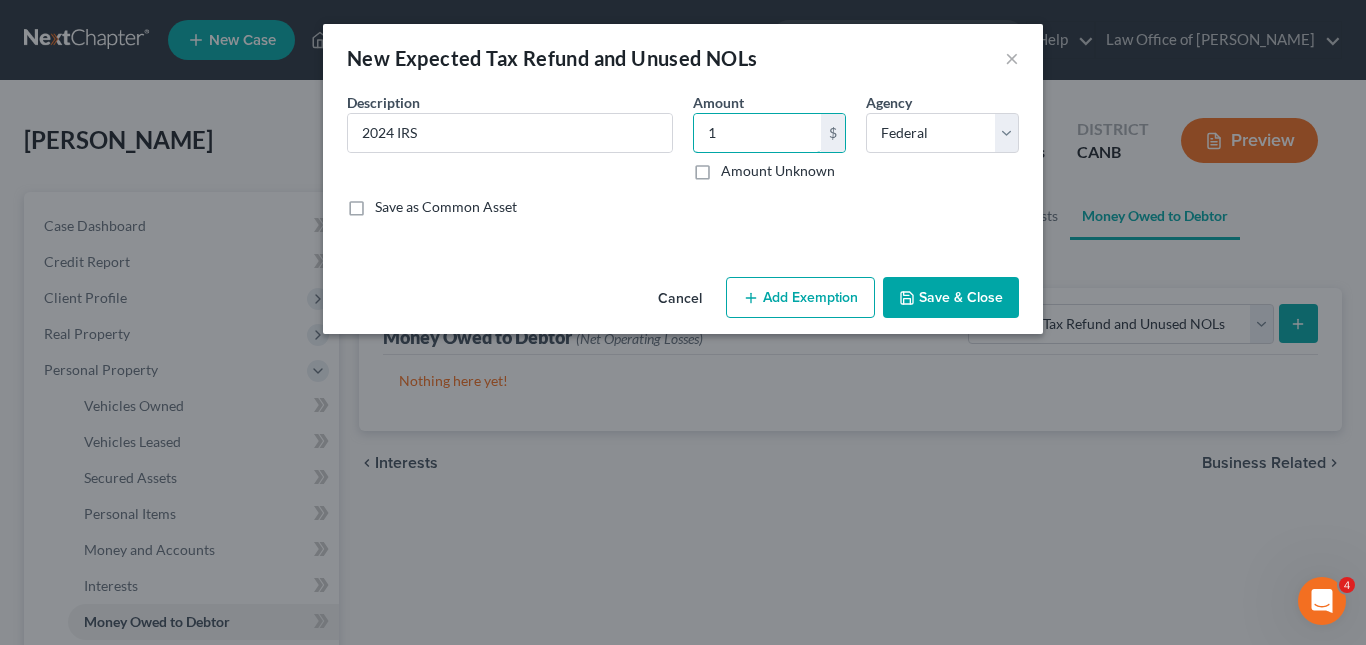 type on "1" 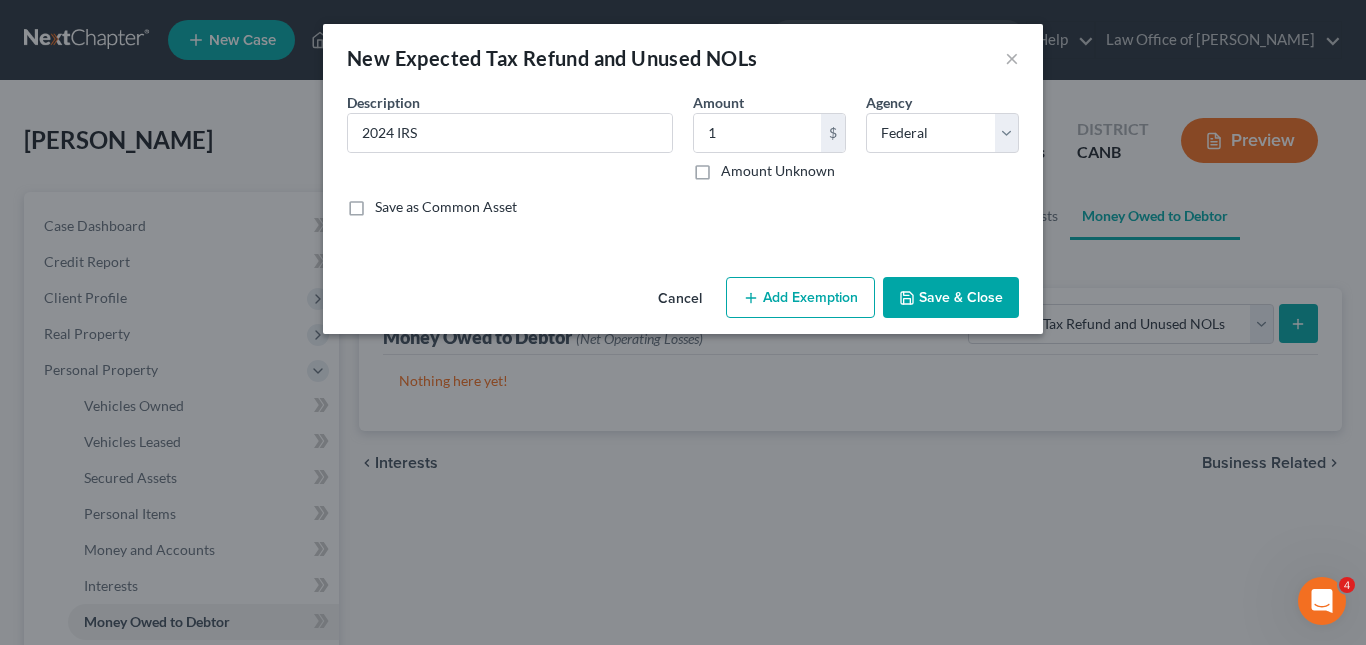 click on "Save & Close" at bounding box center [951, 298] 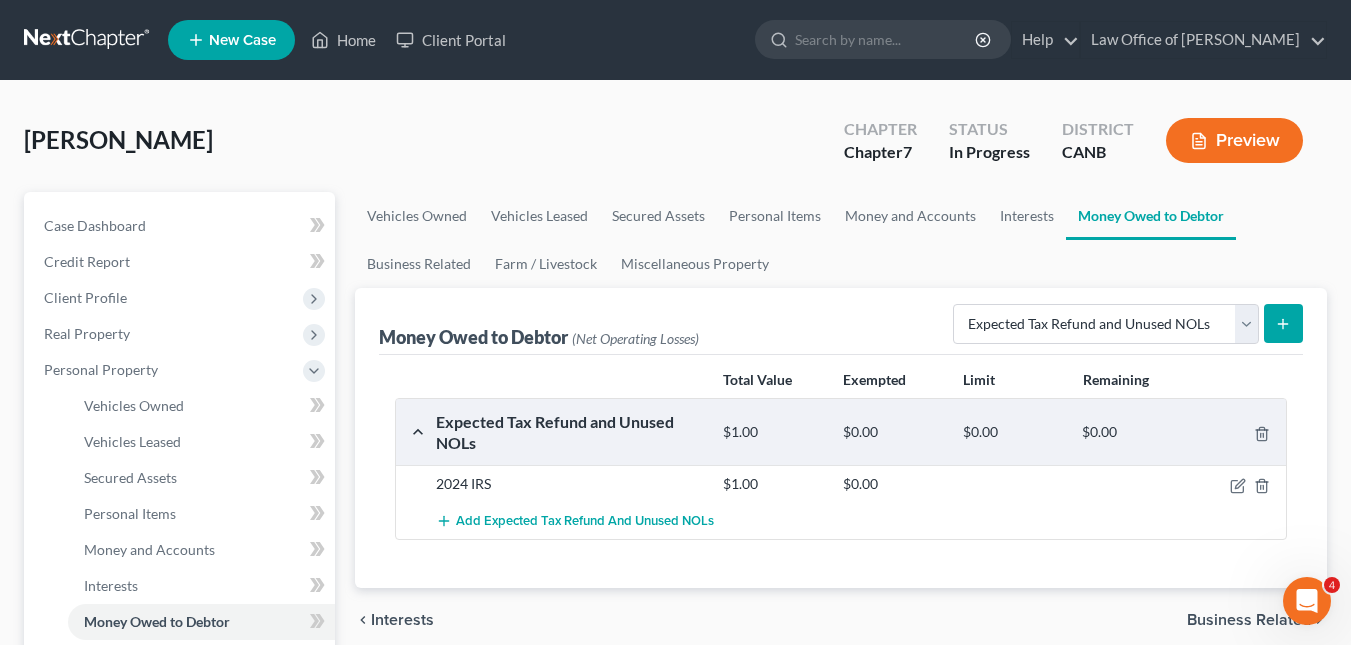 click 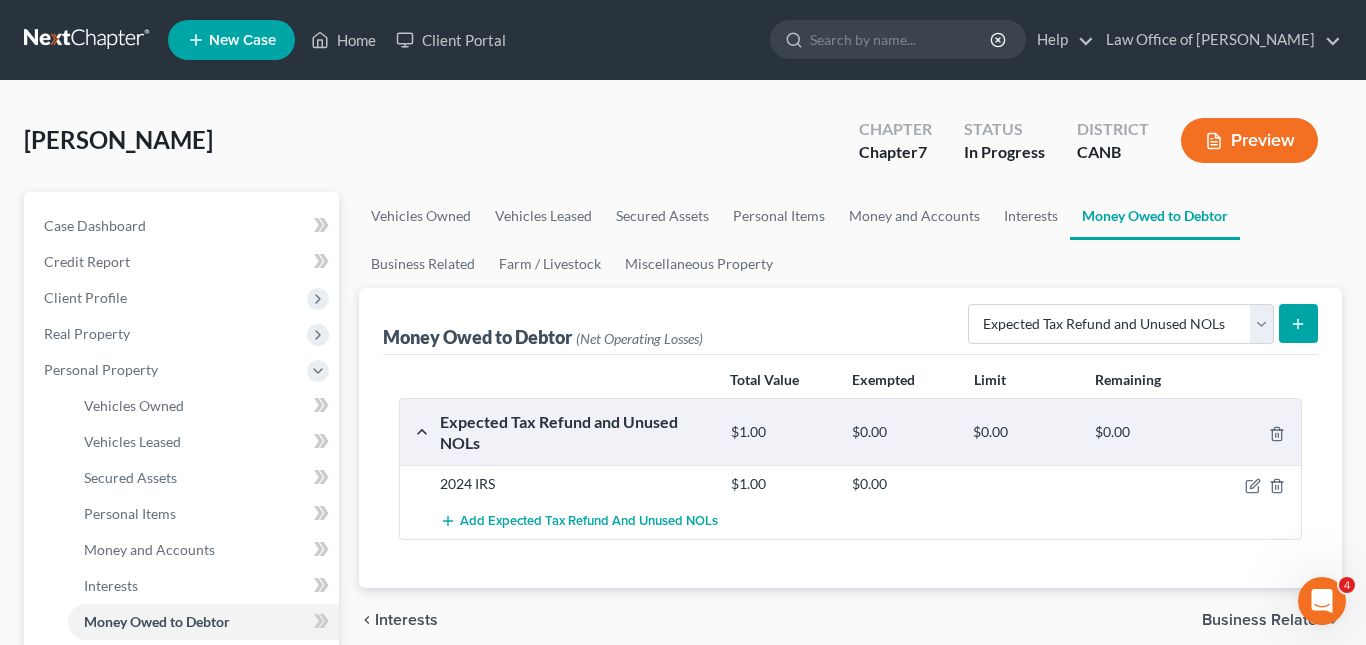 select on "0" 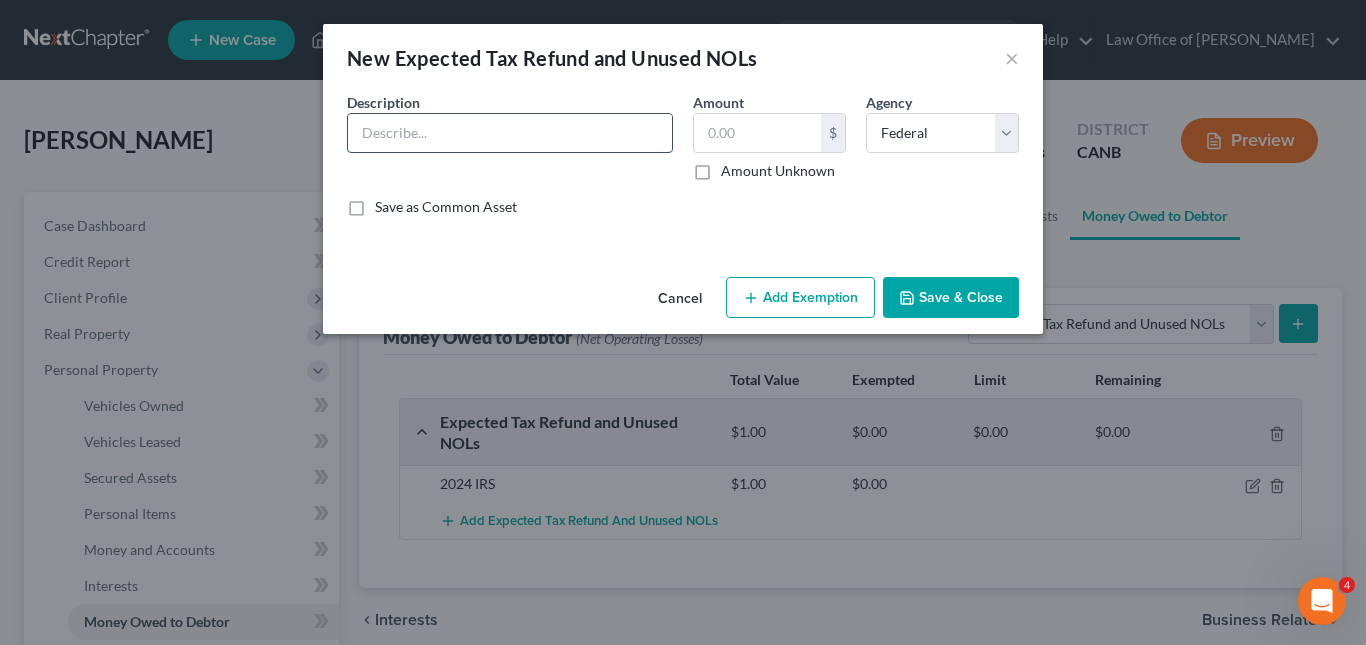 click at bounding box center (510, 133) 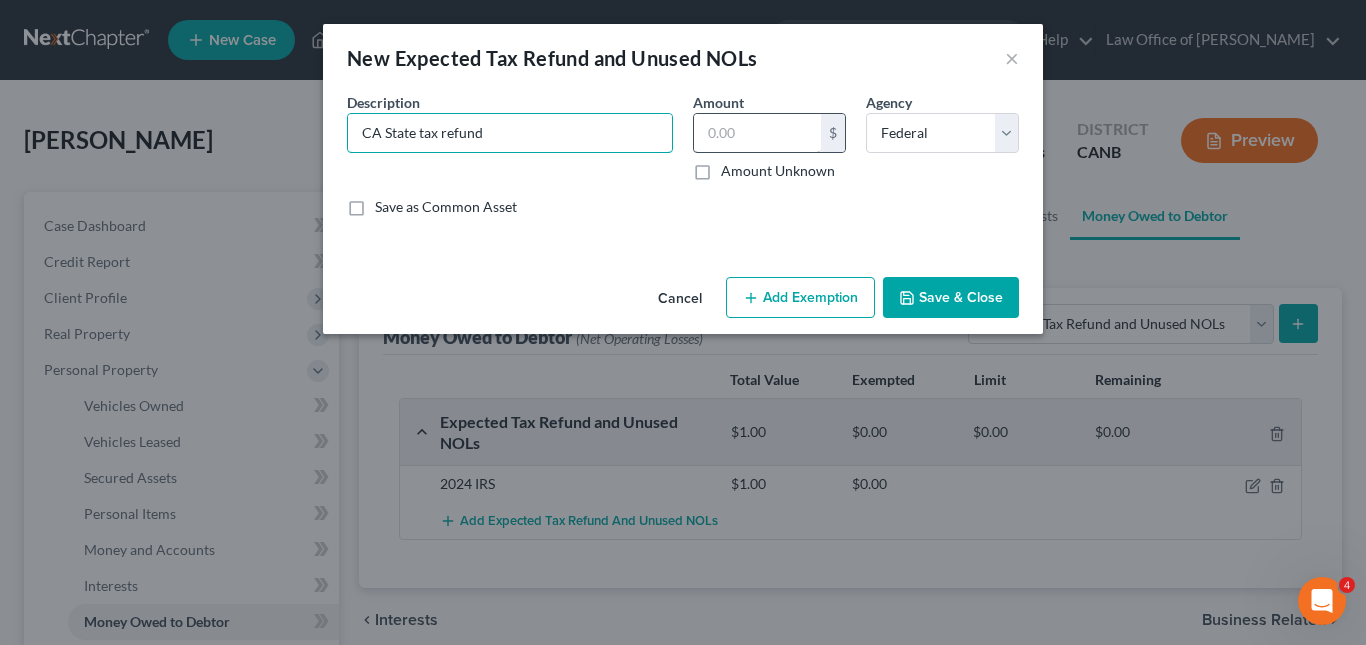 type on "CA State tax refund" 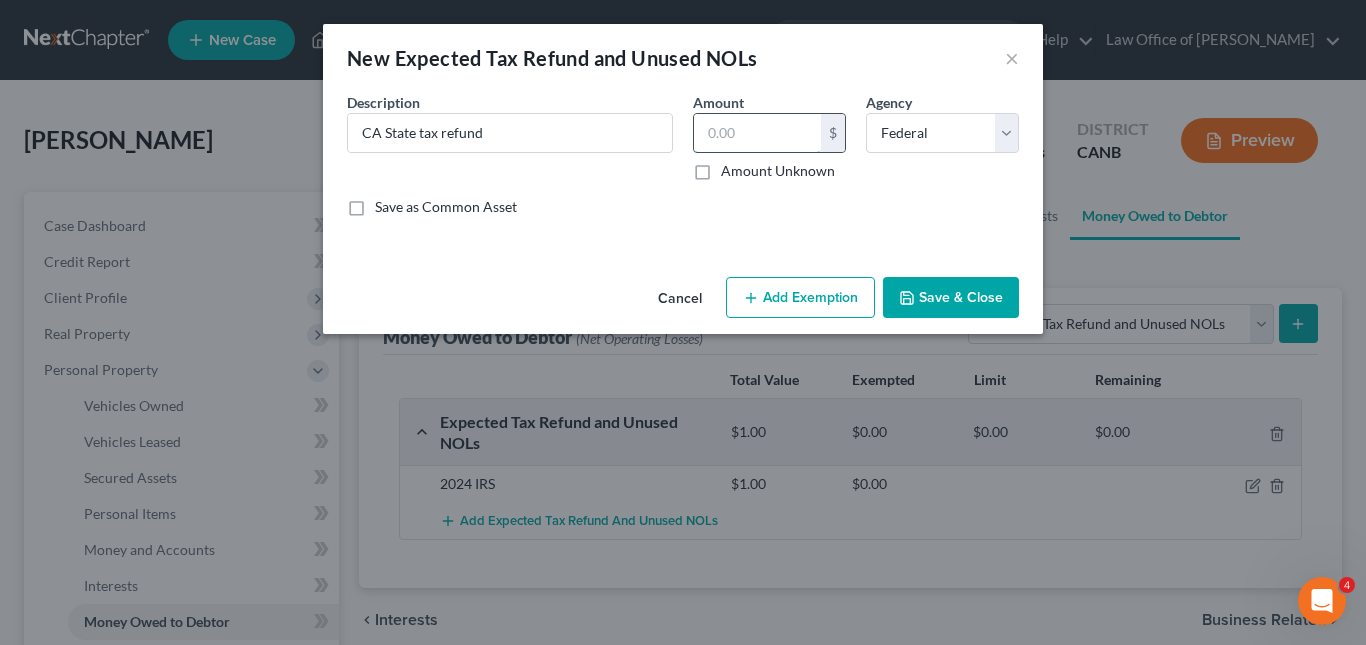 click at bounding box center [757, 133] 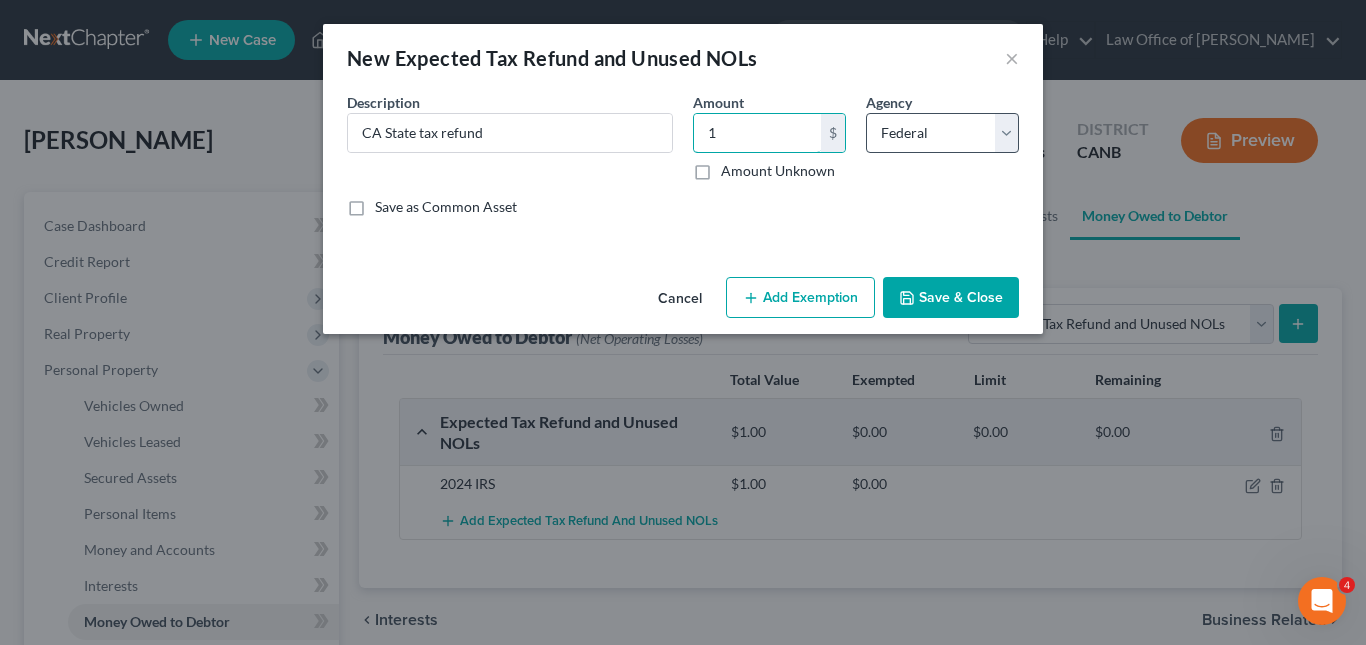 type on "1" 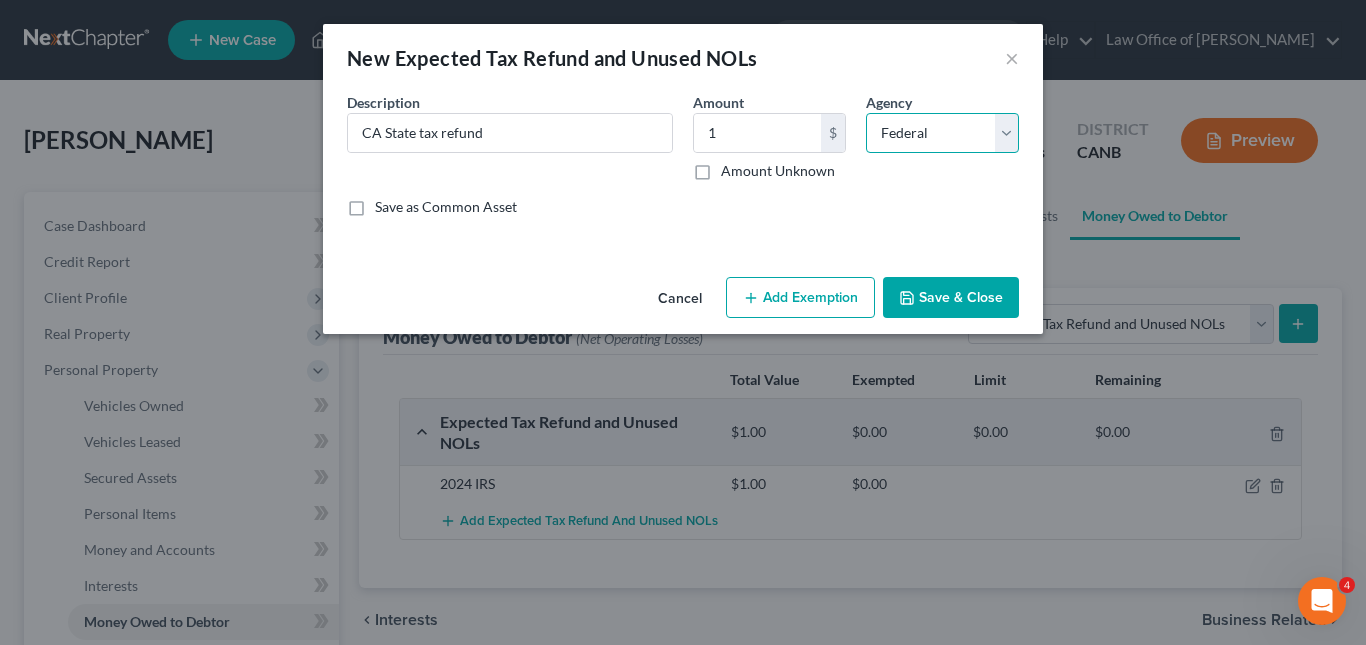 click on "Select Federal State Local" at bounding box center [942, 133] 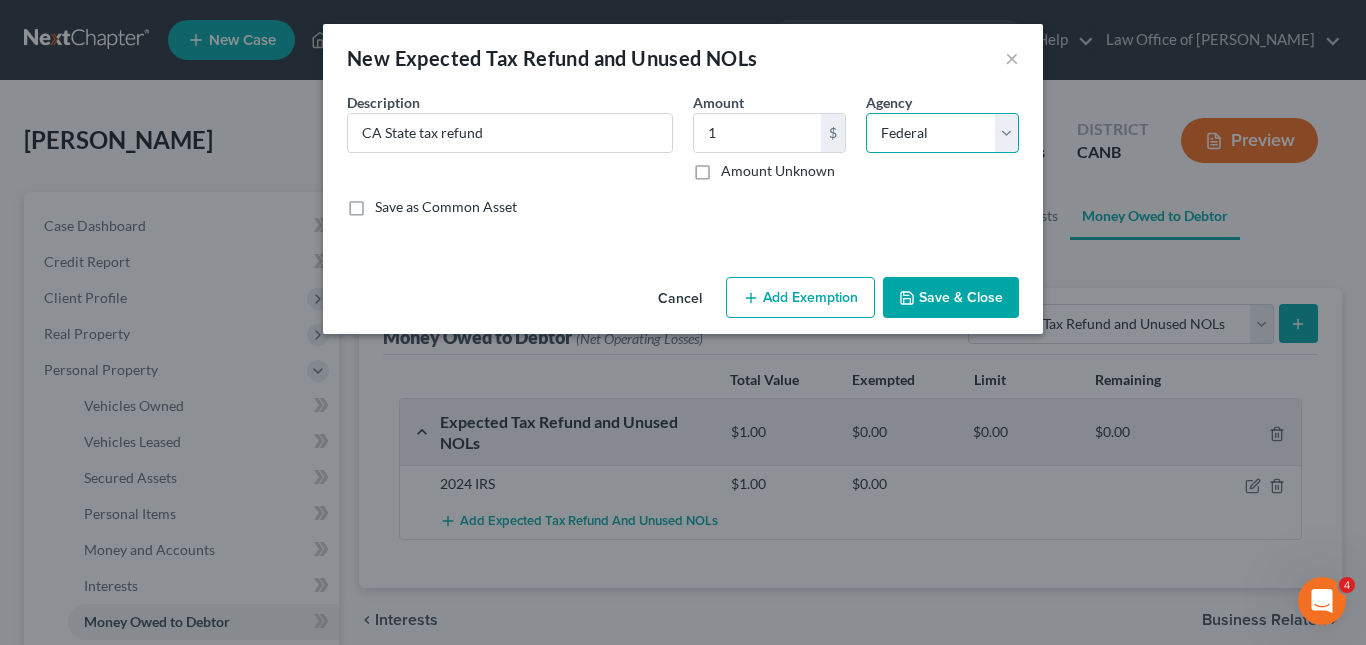 select on "1" 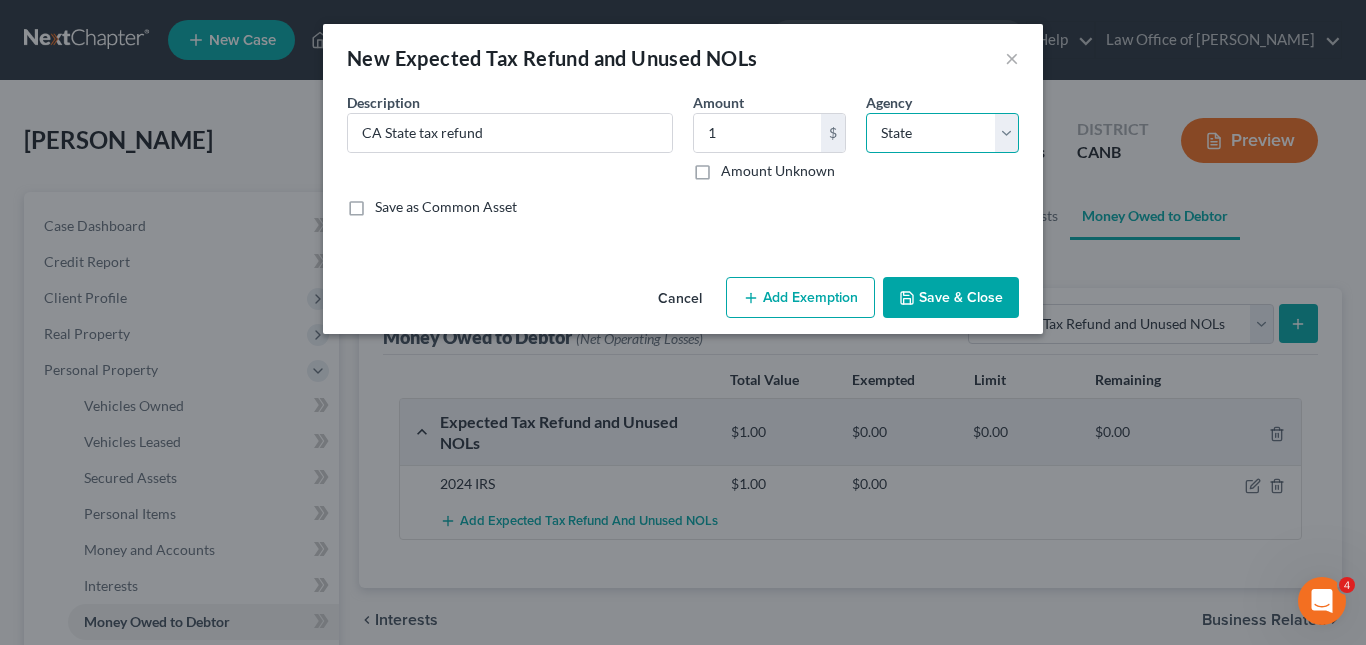 click on "Select Federal State Local" at bounding box center (942, 133) 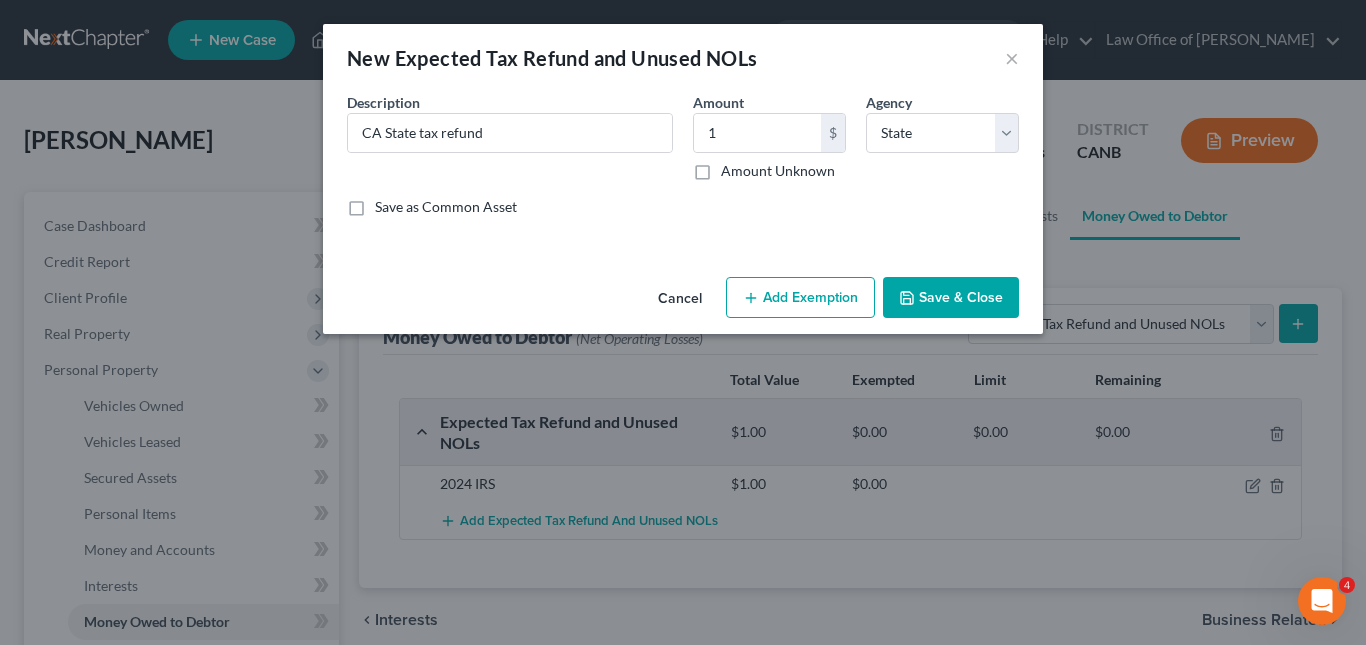 click on "Save & Close" at bounding box center [951, 298] 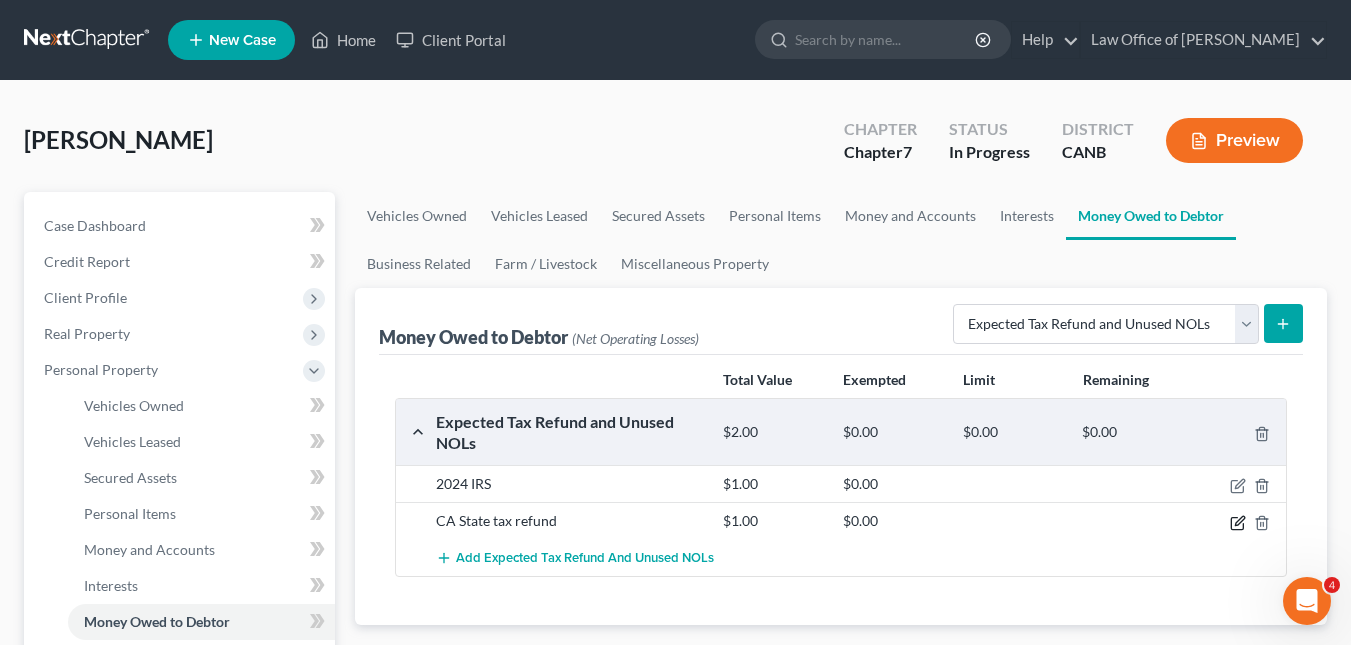 click 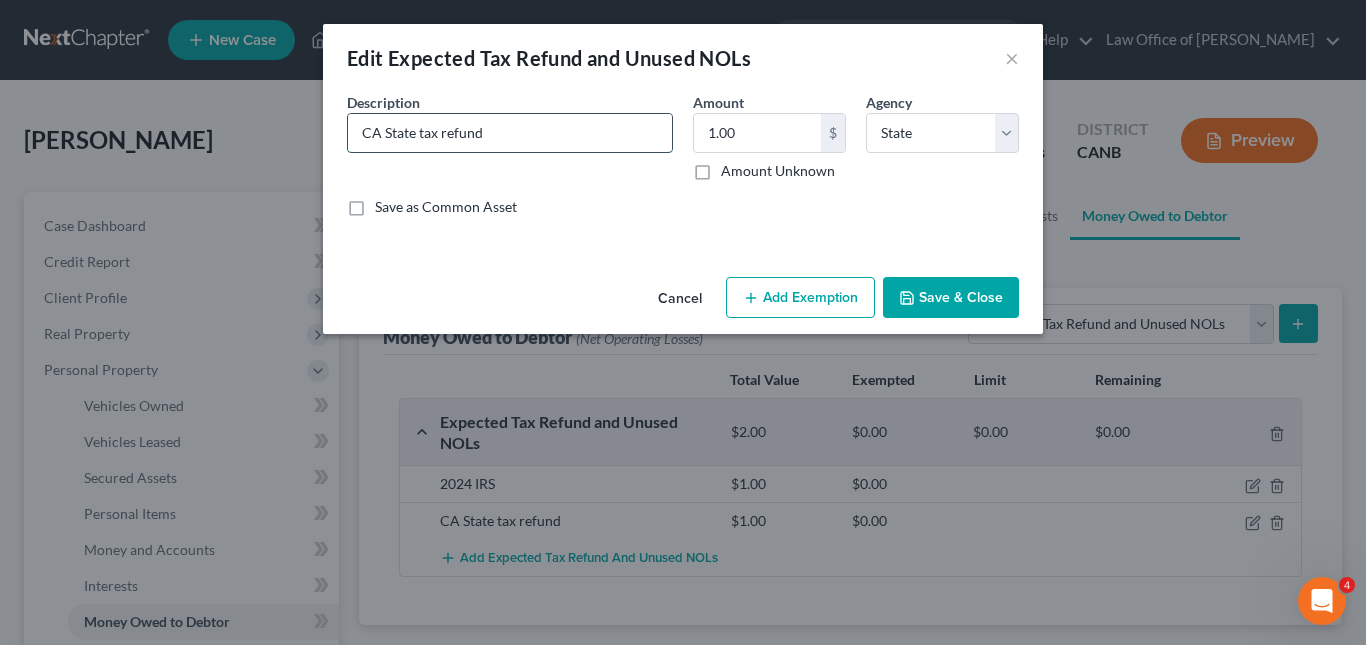 click on "CA State tax refund" at bounding box center [510, 133] 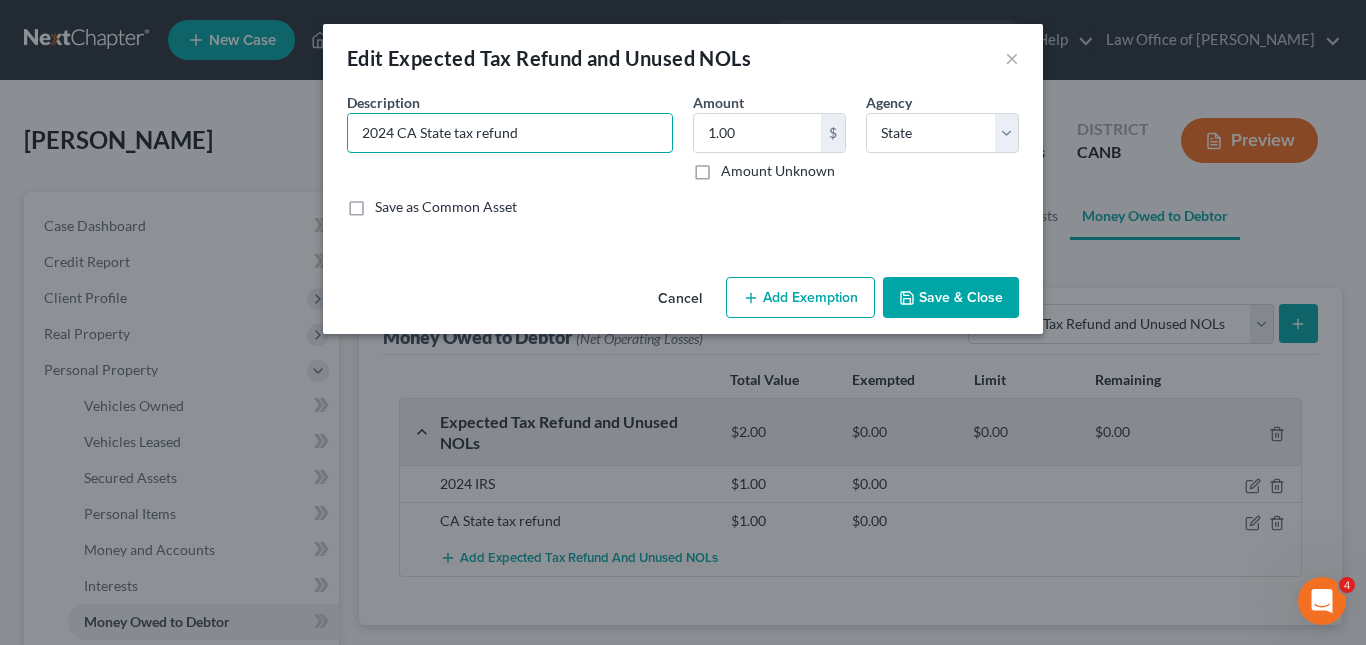 type on "2024 CA State tax refund" 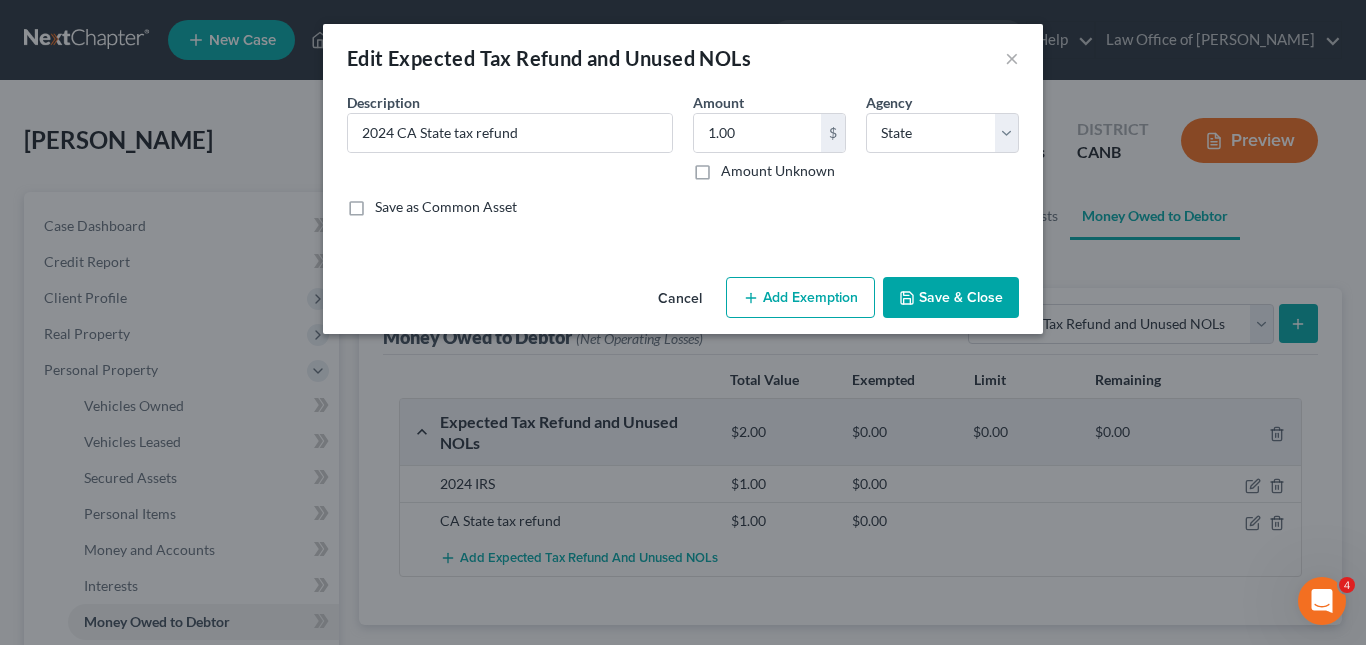 click on "Save & Close" at bounding box center [951, 298] 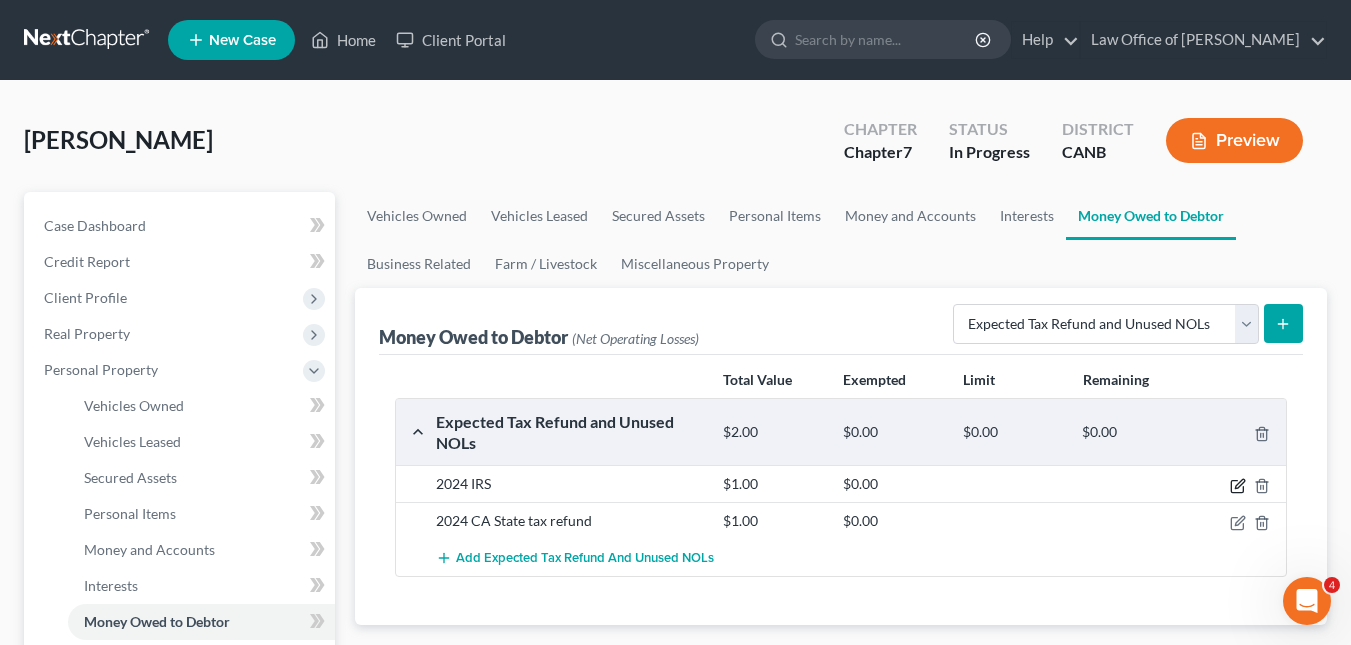 click 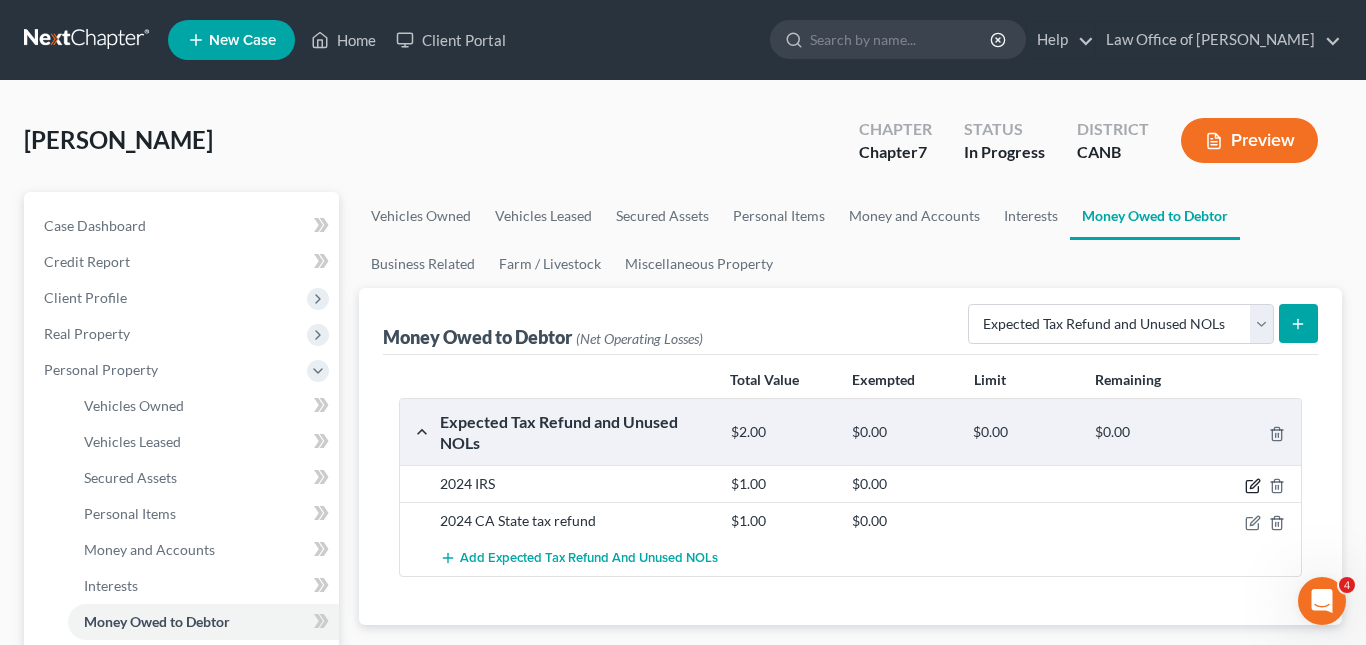select on "0" 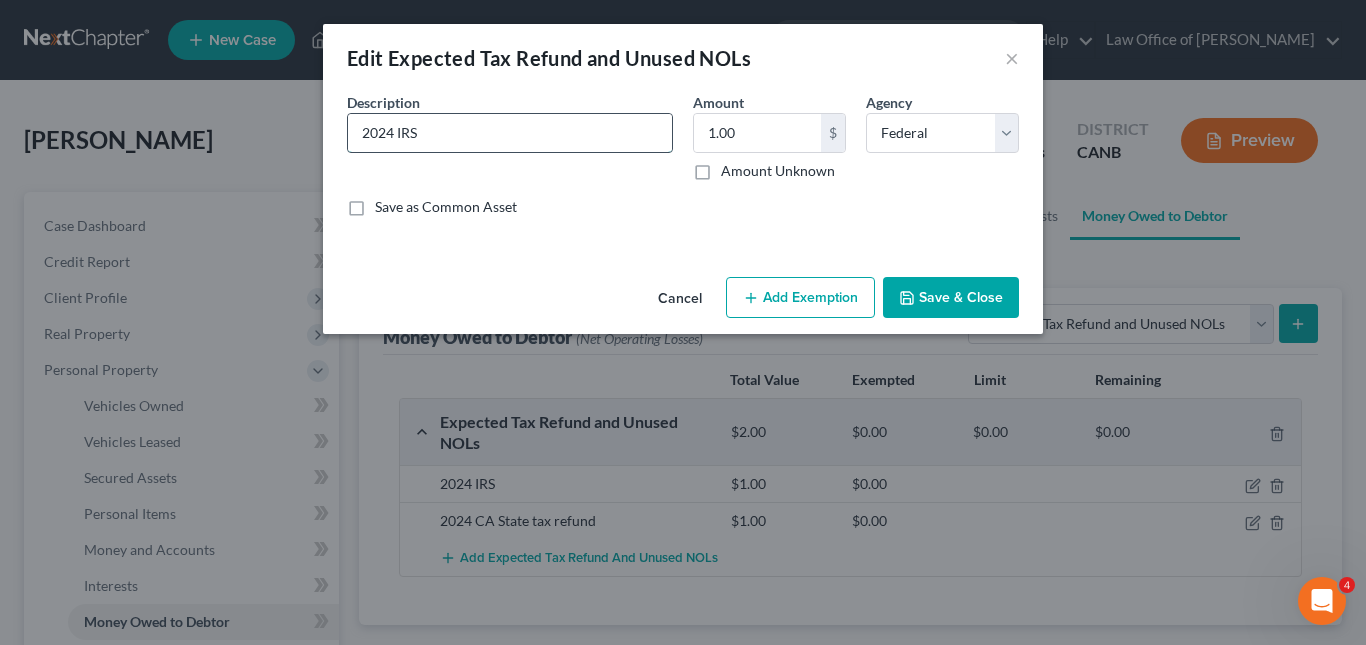 click on "2024 IRS" at bounding box center (510, 133) 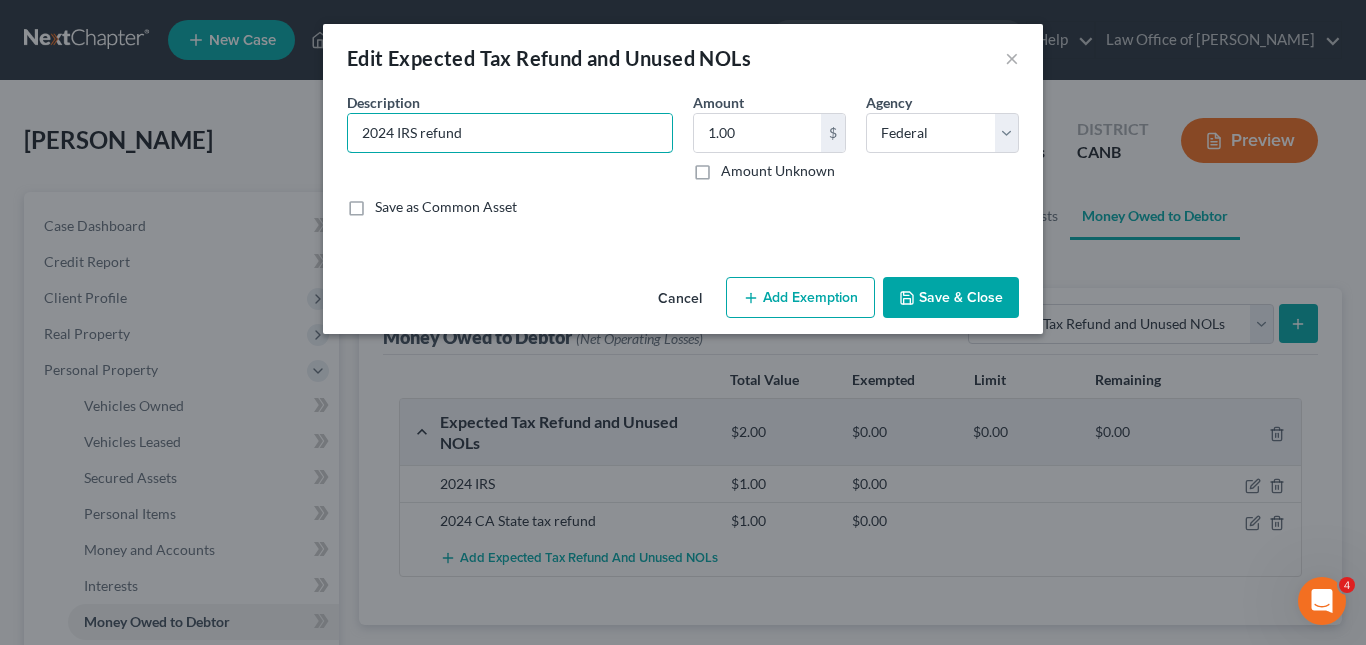 type on "2024 IRS refund" 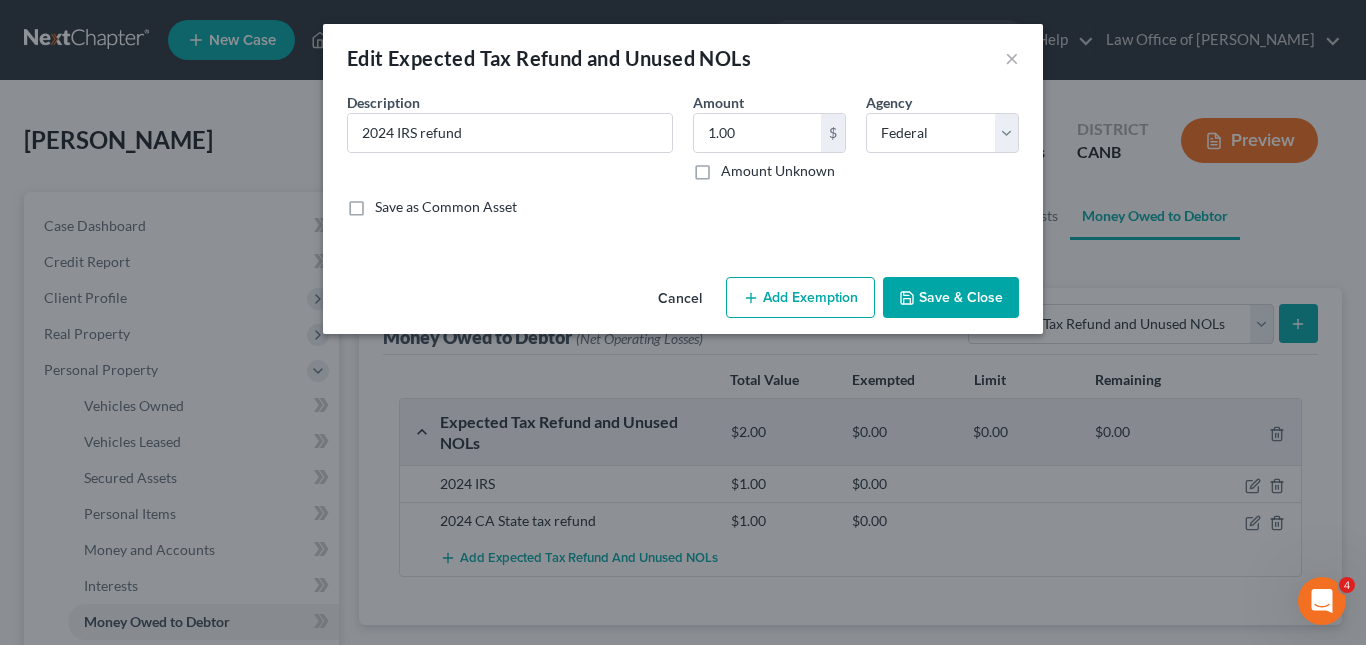 click on "Save & Close" at bounding box center [951, 298] 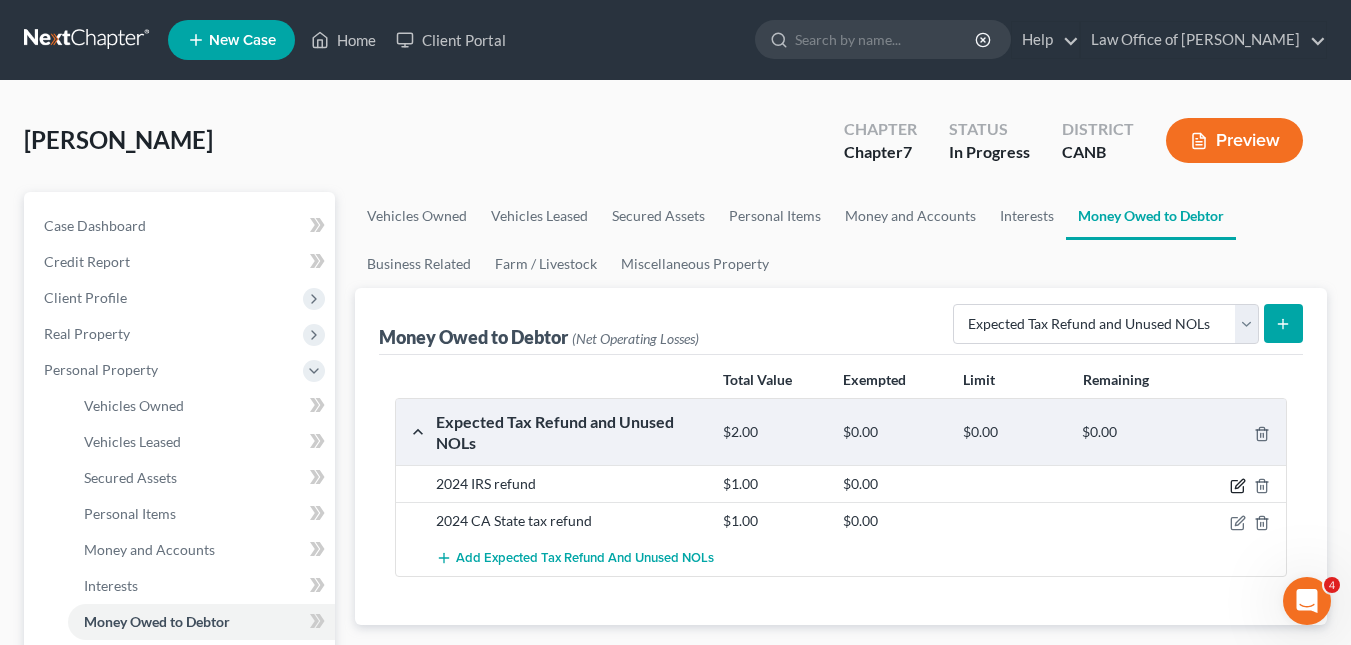 click 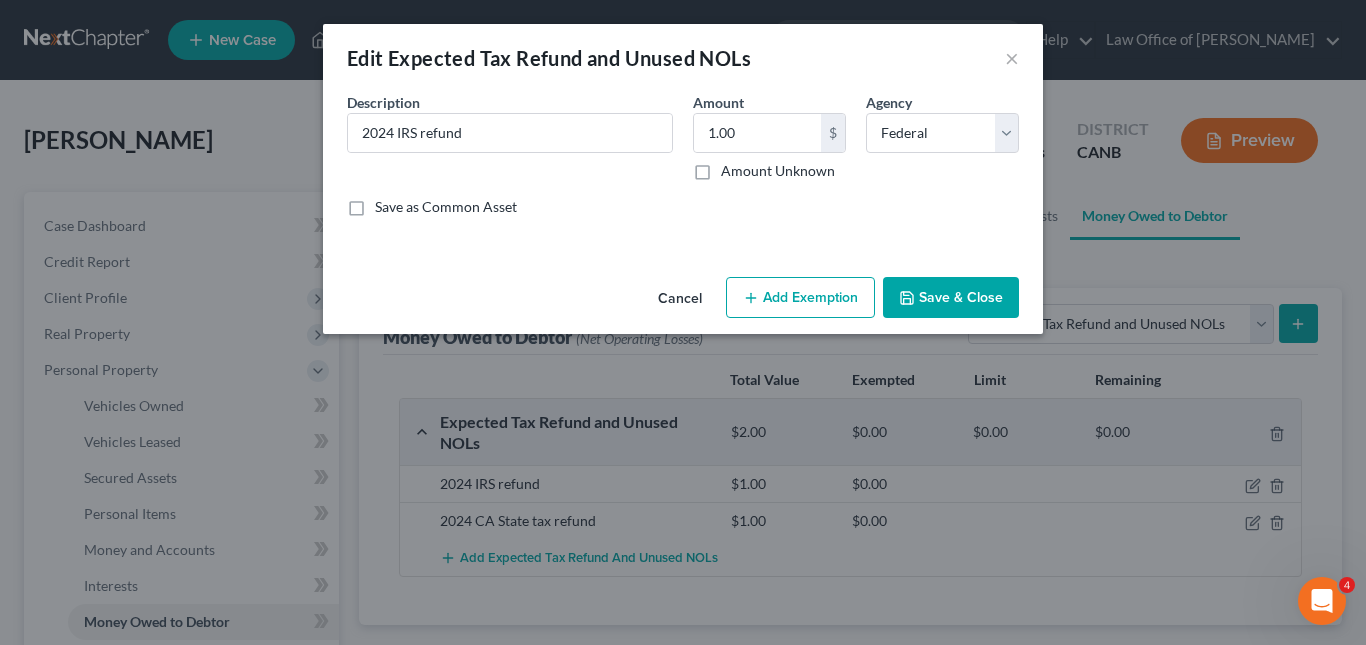 click on "Add Exemption" at bounding box center (800, 298) 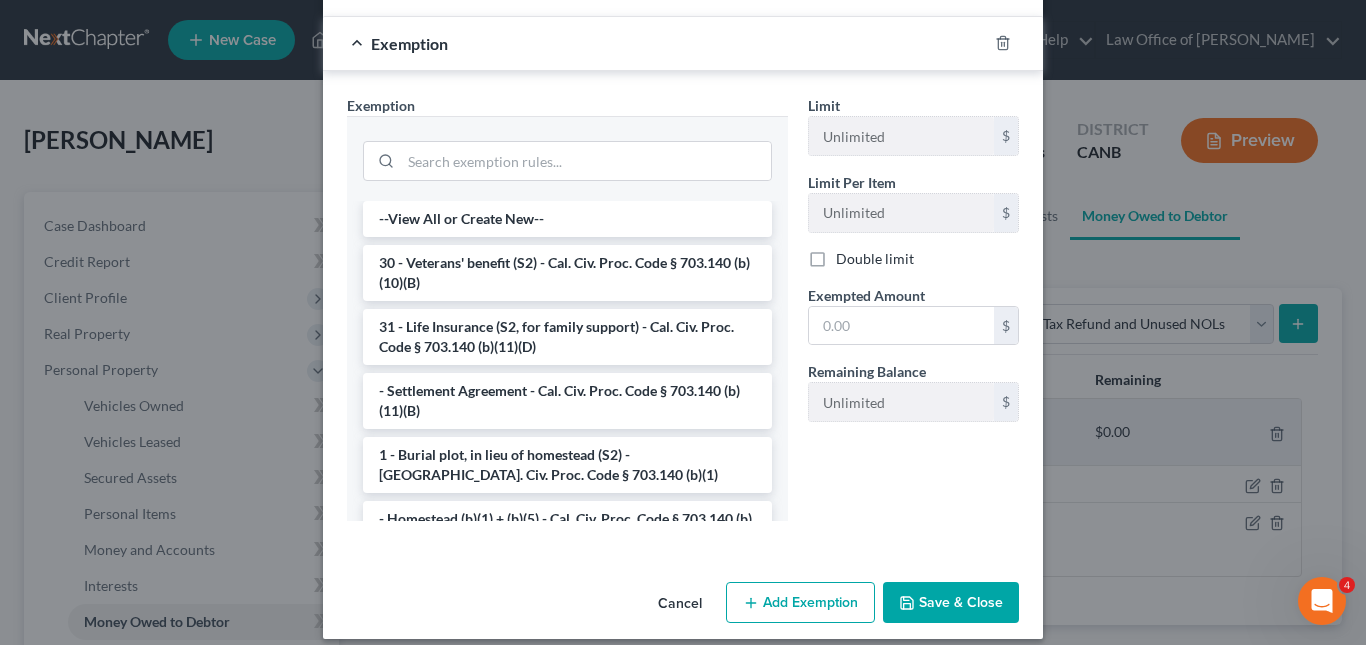 scroll, scrollTop: 228, scrollLeft: 0, axis: vertical 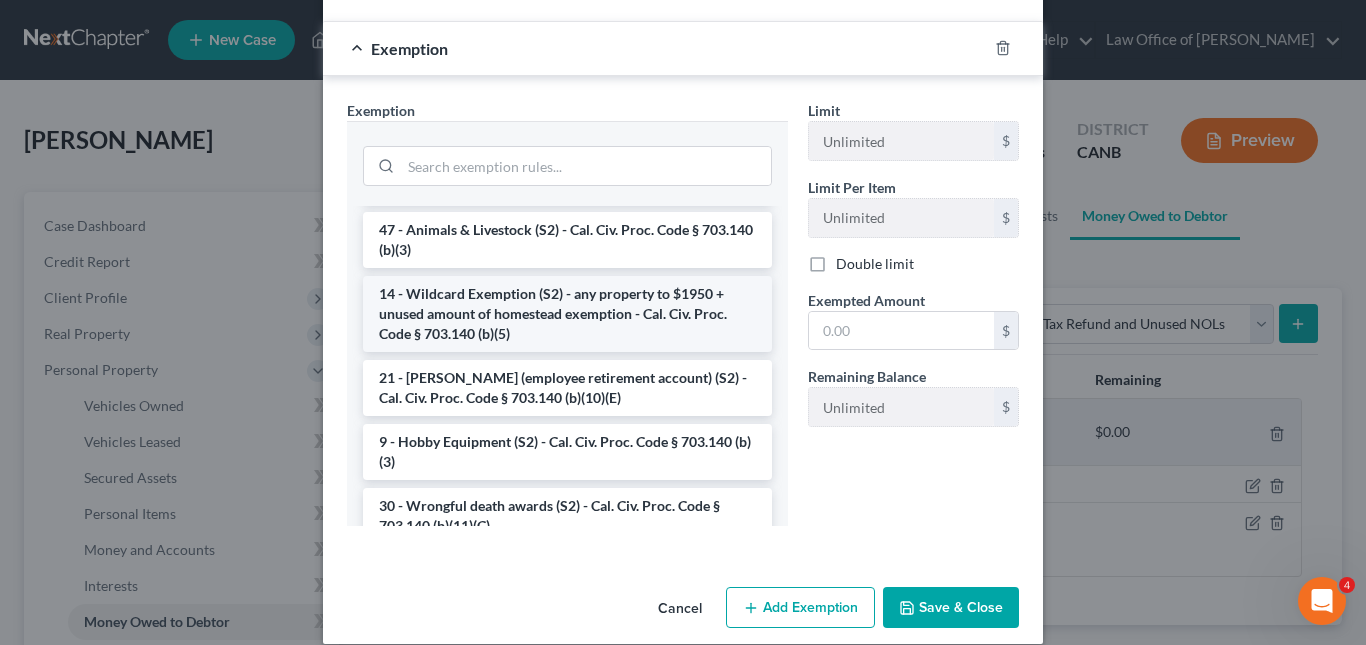 click on "14 - Wildcard Exemption (S2) - any property to $1950 + unused amount of homestead exemption  - Cal. Civ. Proc. Code § 703.140 (b)(5)" at bounding box center [567, 314] 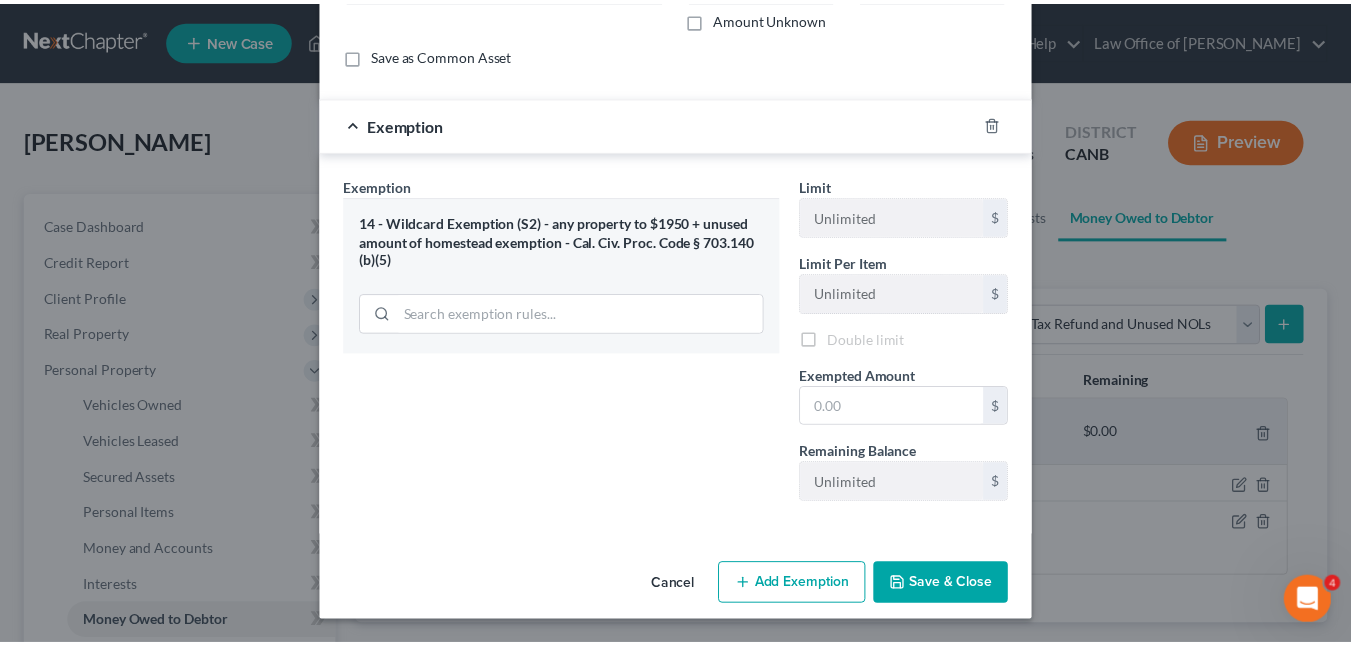 scroll, scrollTop: 156, scrollLeft: 0, axis: vertical 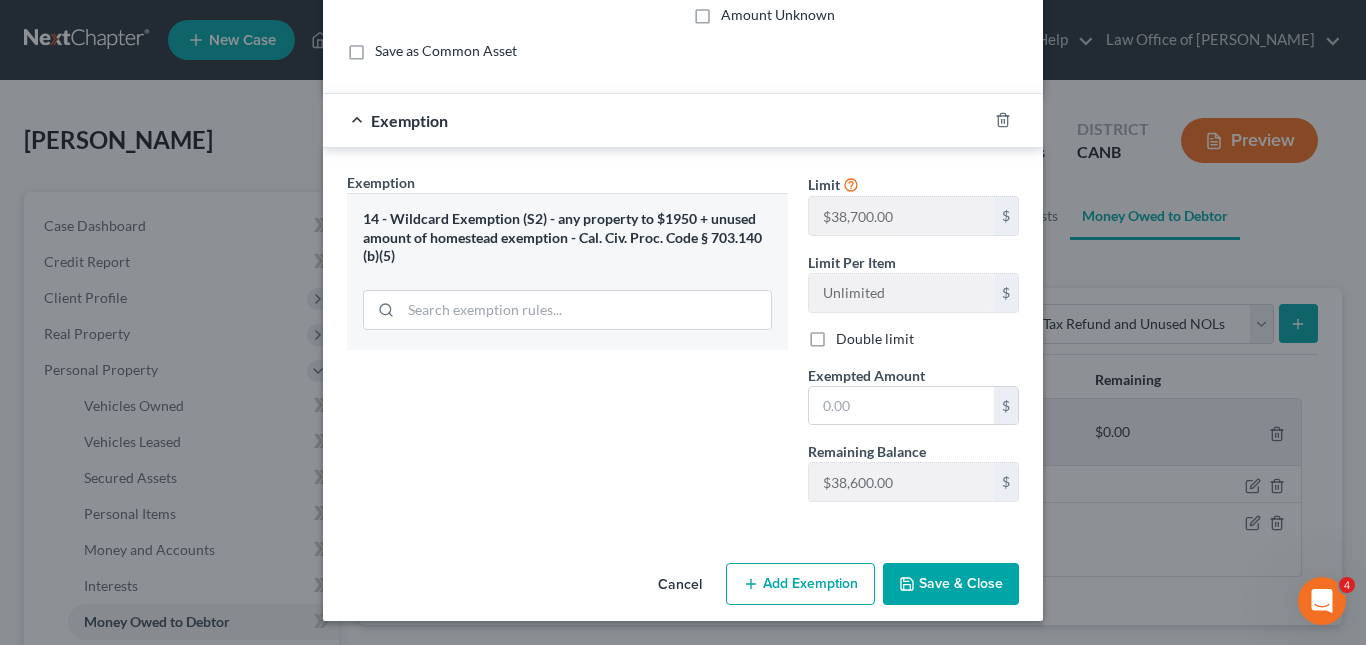 click on "Save & Close" at bounding box center (951, 584) 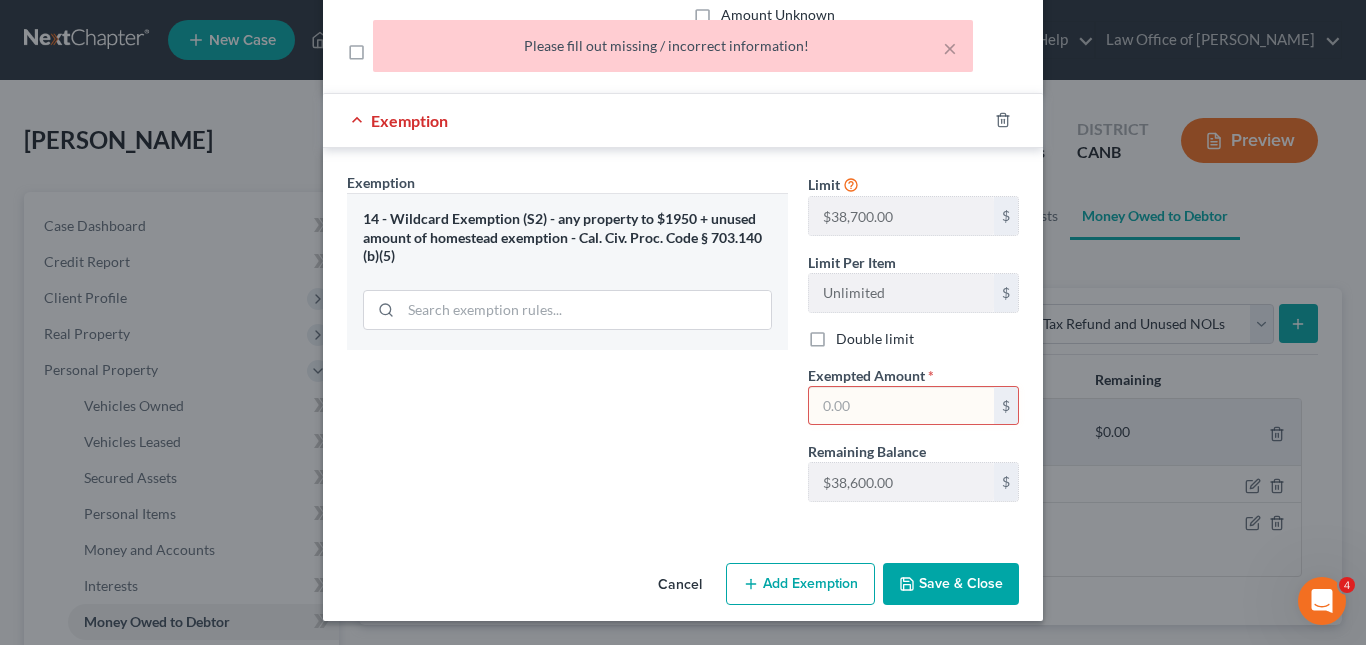 click at bounding box center (901, 406) 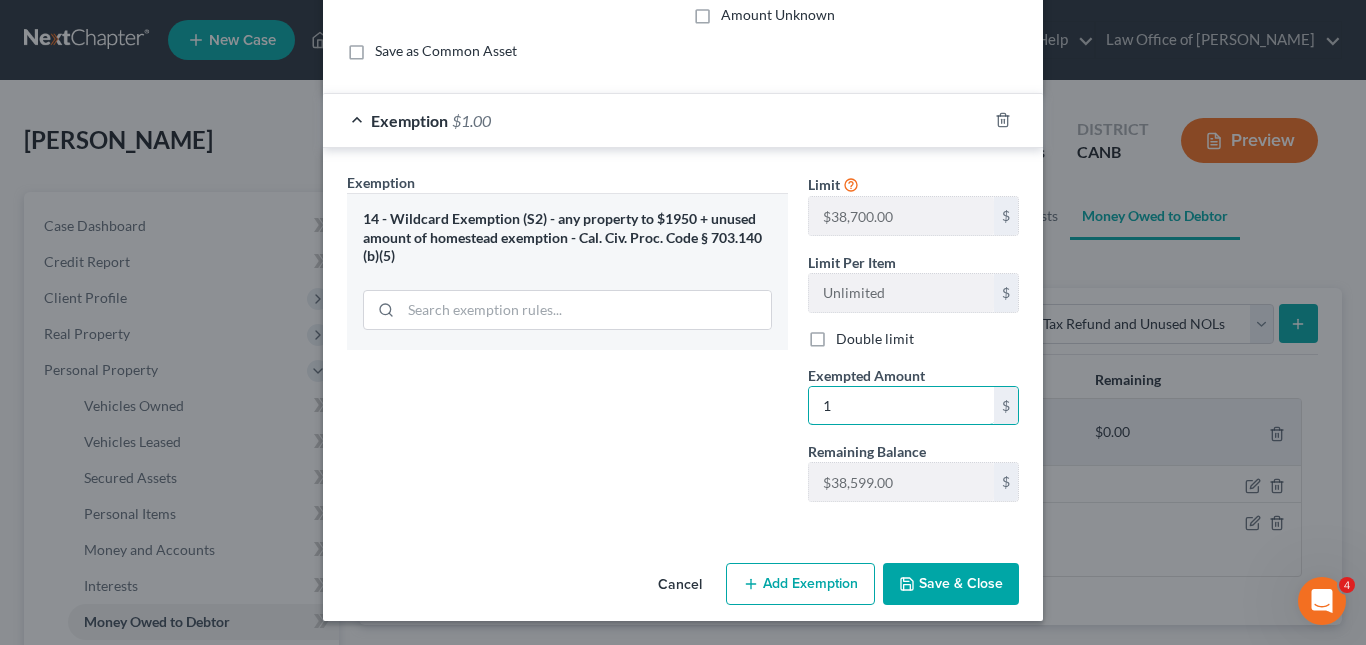 type on "1" 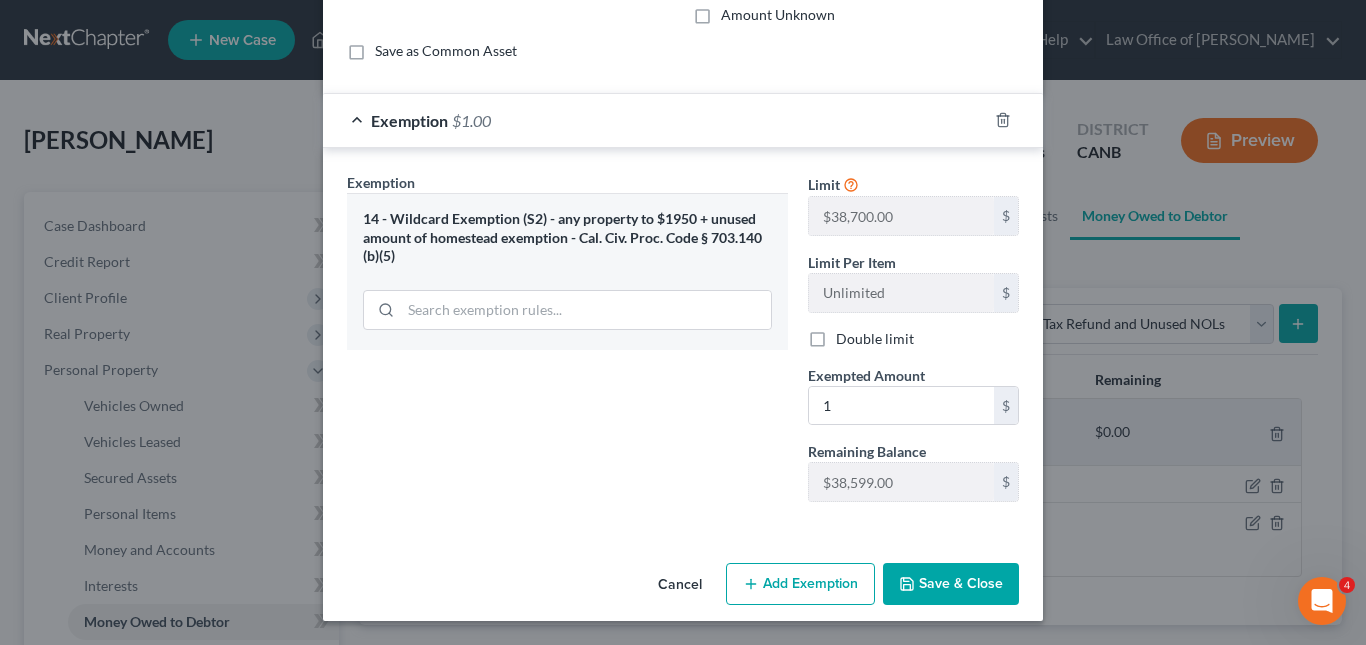 click on "Save & Close" at bounding box center [951, 584] 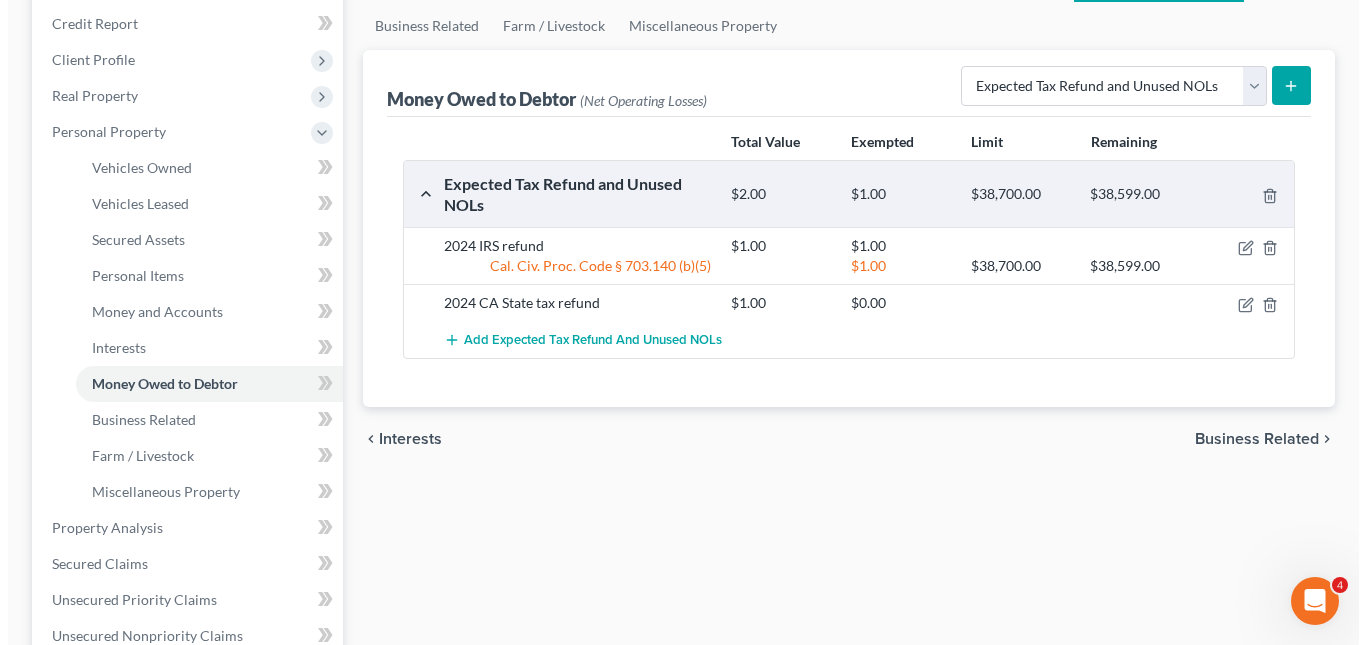 scroll, scrollTop: 243, scrollLeft: 0, axis: vertical 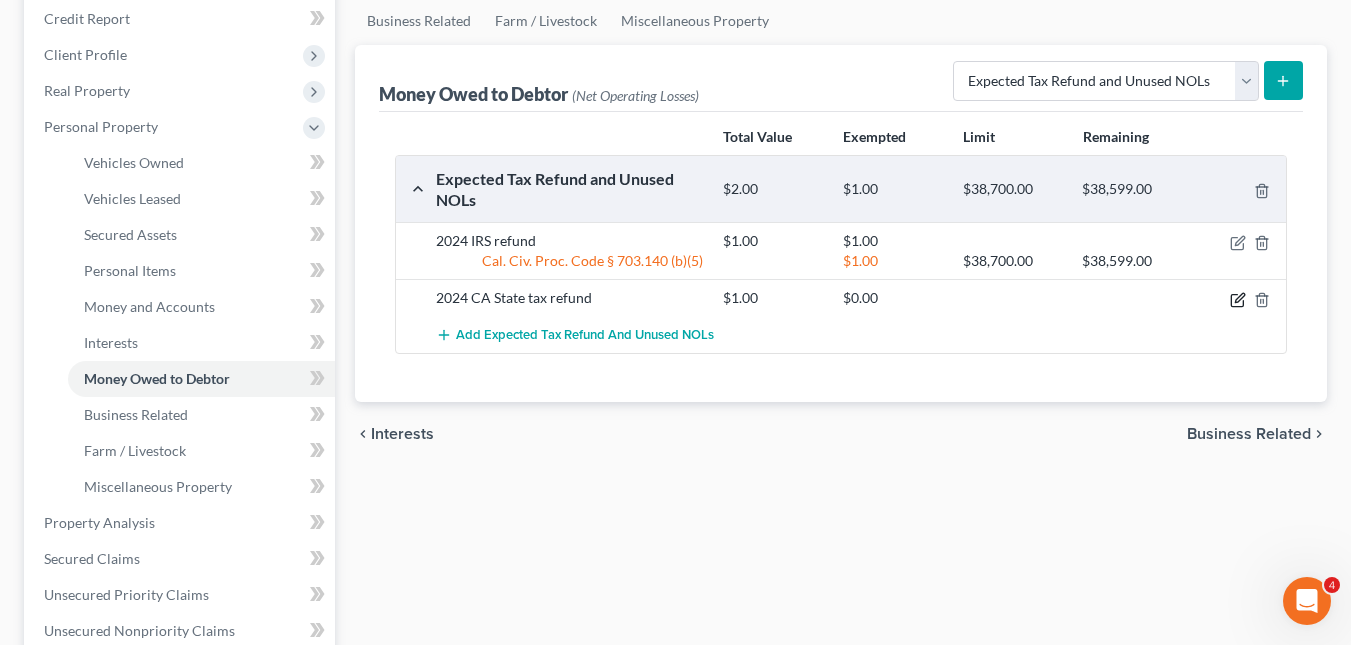 click 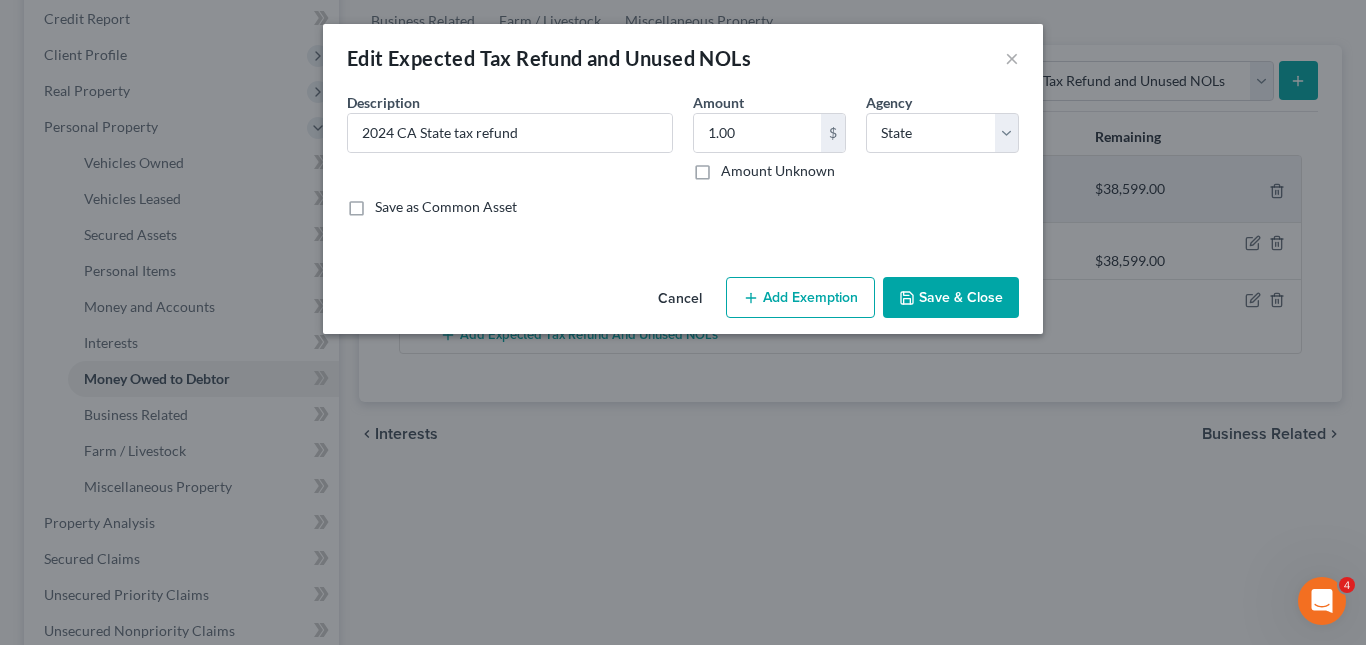 click on "Add Exemption" at bounding box center [800, 298] 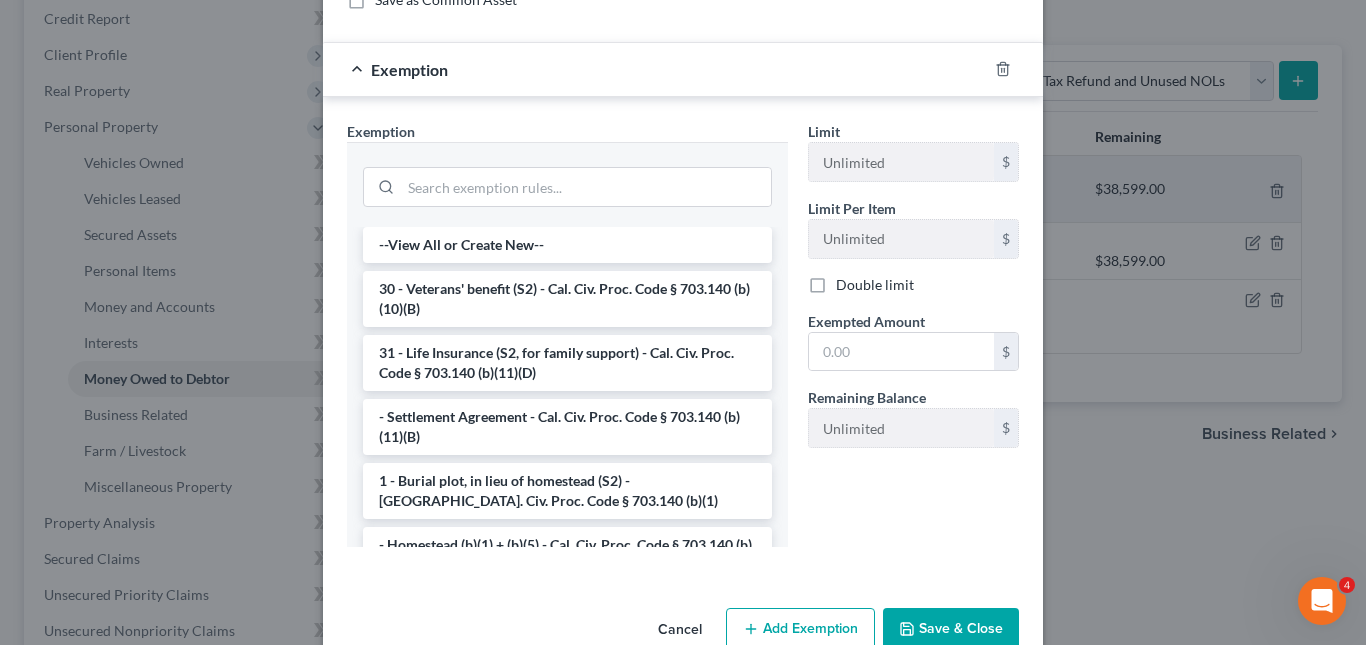 scroll, scrollTop: 251, scrollLeft: 0, axis: vertical 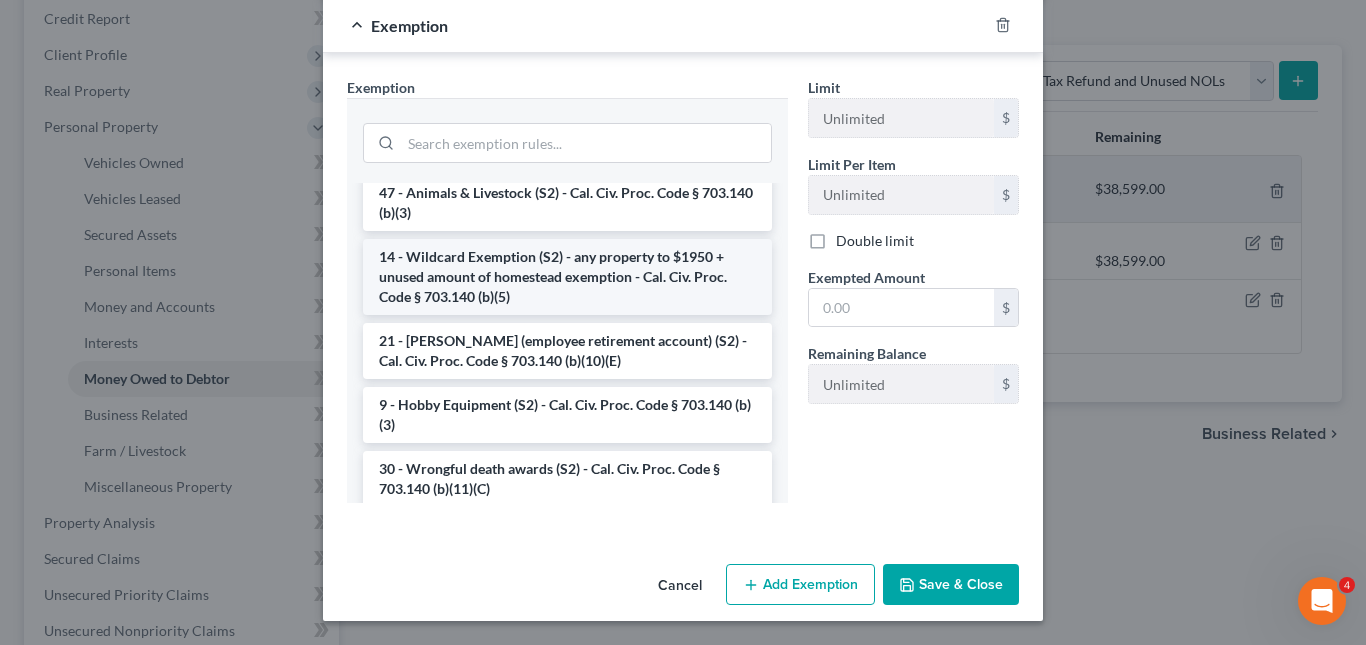 click on "14 - Wildcard Exemption (S2) - any property to $1950 + unused amount of homestead exemption  - Cal. Civ. Proc. Code § 703.140 (b)(5)" at bounding box center (567, 277) 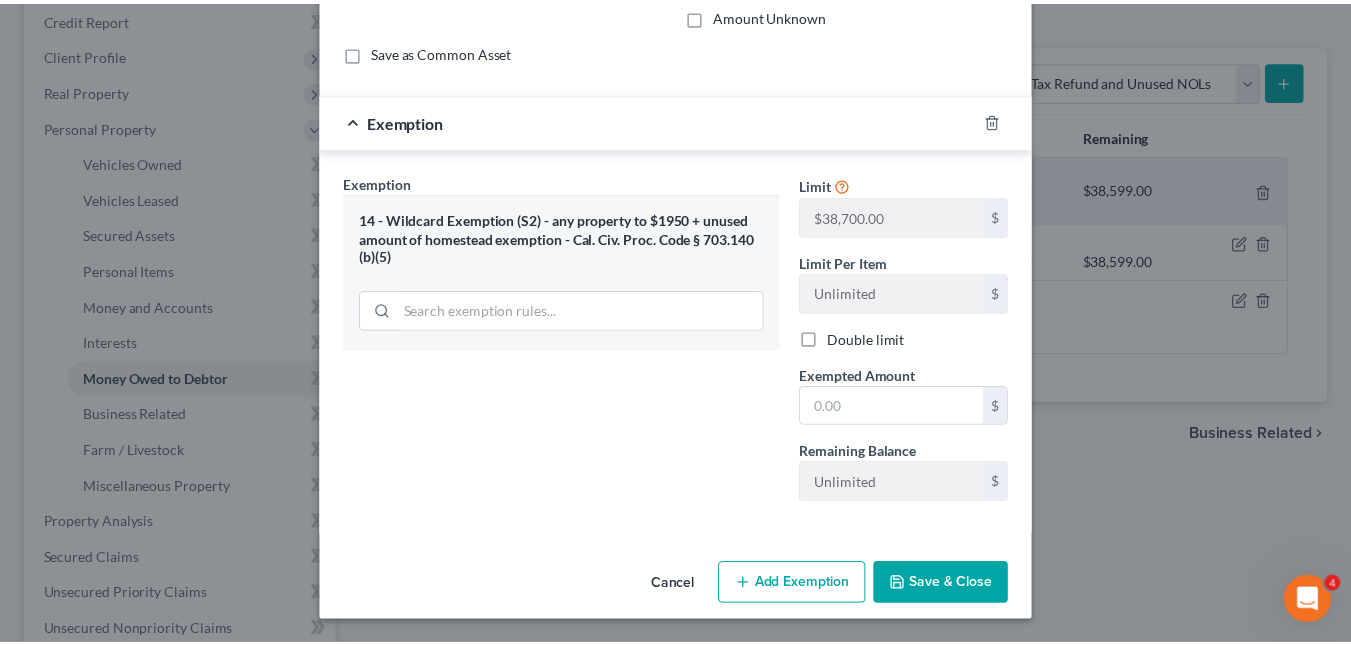 scroll, scrollTop: 156, scrollLeft: 0, axis: vertical 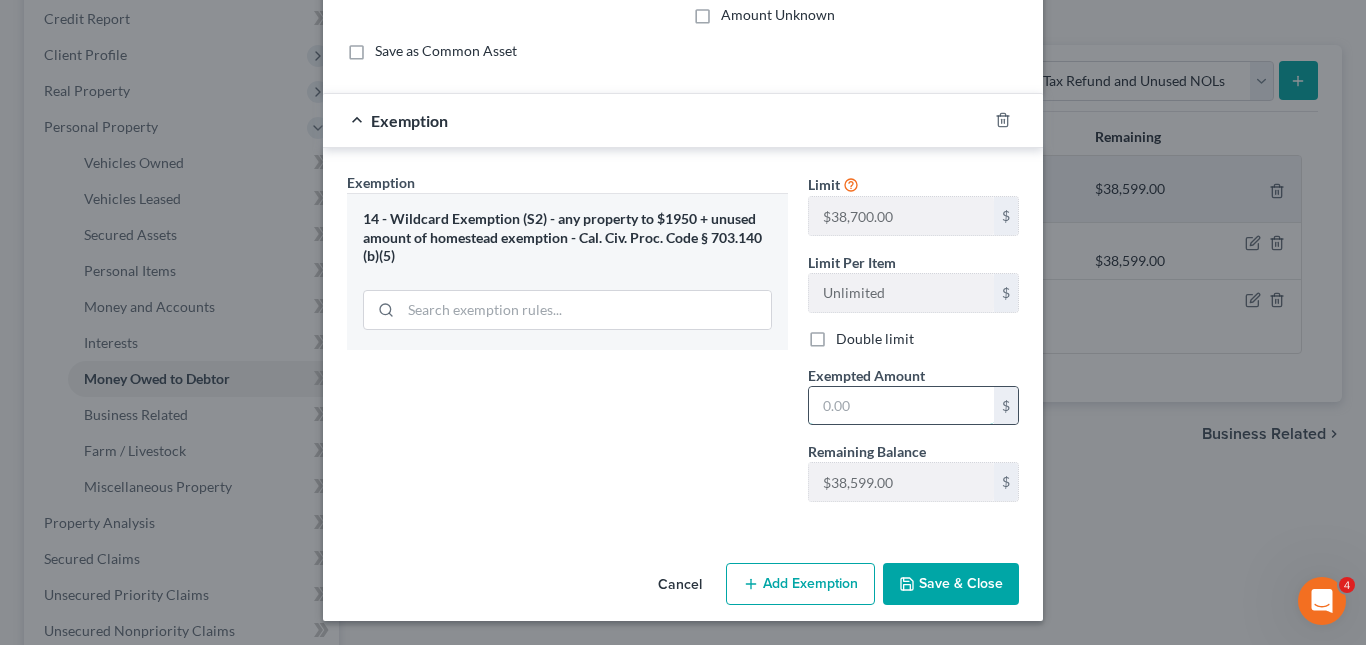 click at bounding box center (901, 406) 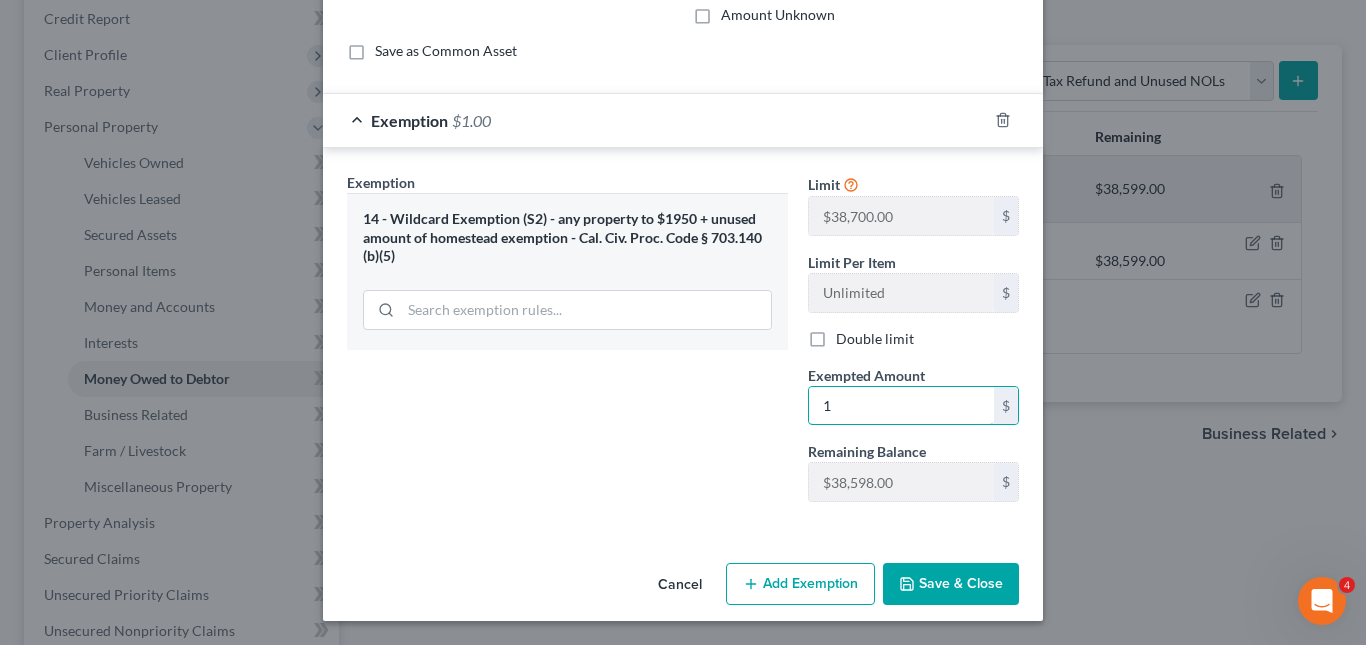 type on "1" 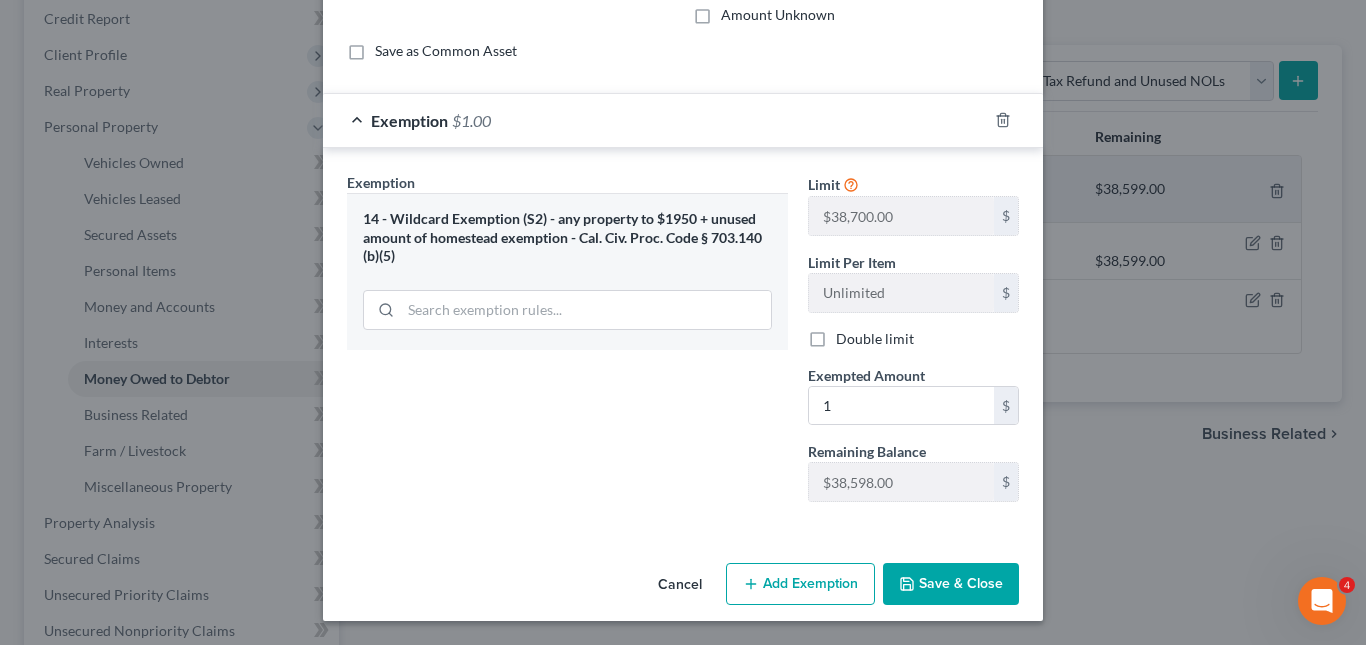 click on "Save & Close" at bounding box center (951, 584) 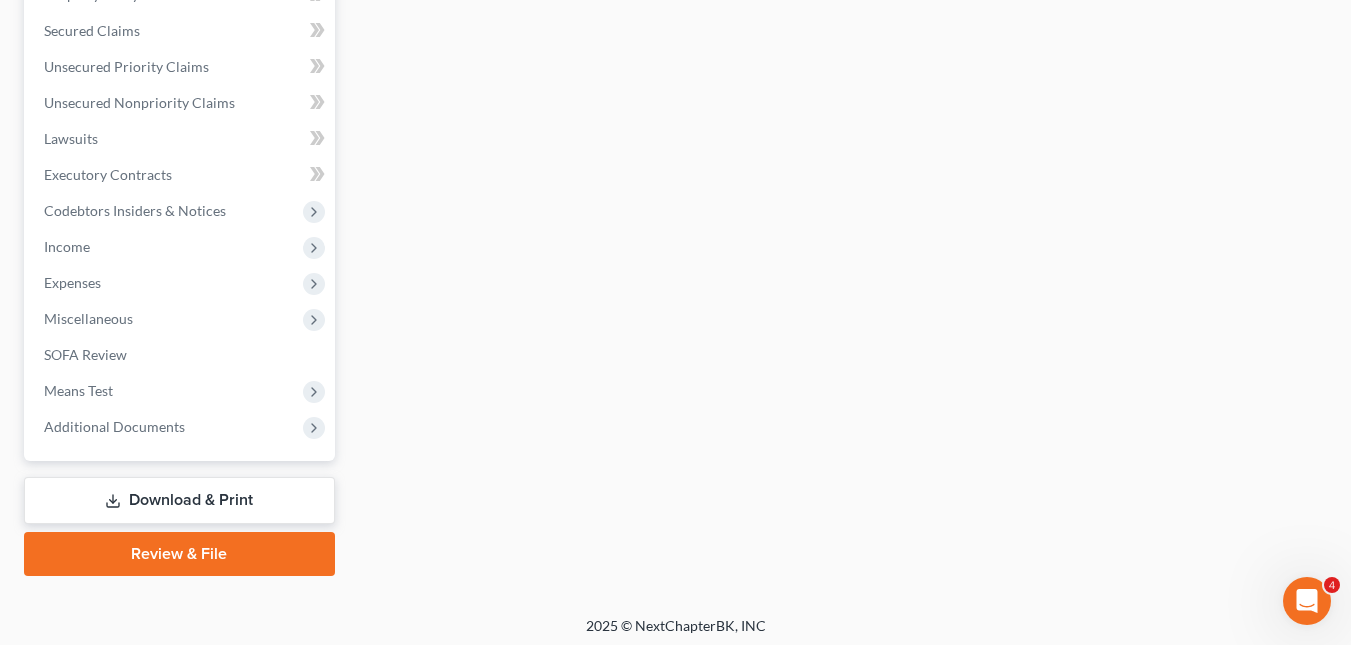scroll, scrollTop: 778, scrollLeft: 0, axis: vertical 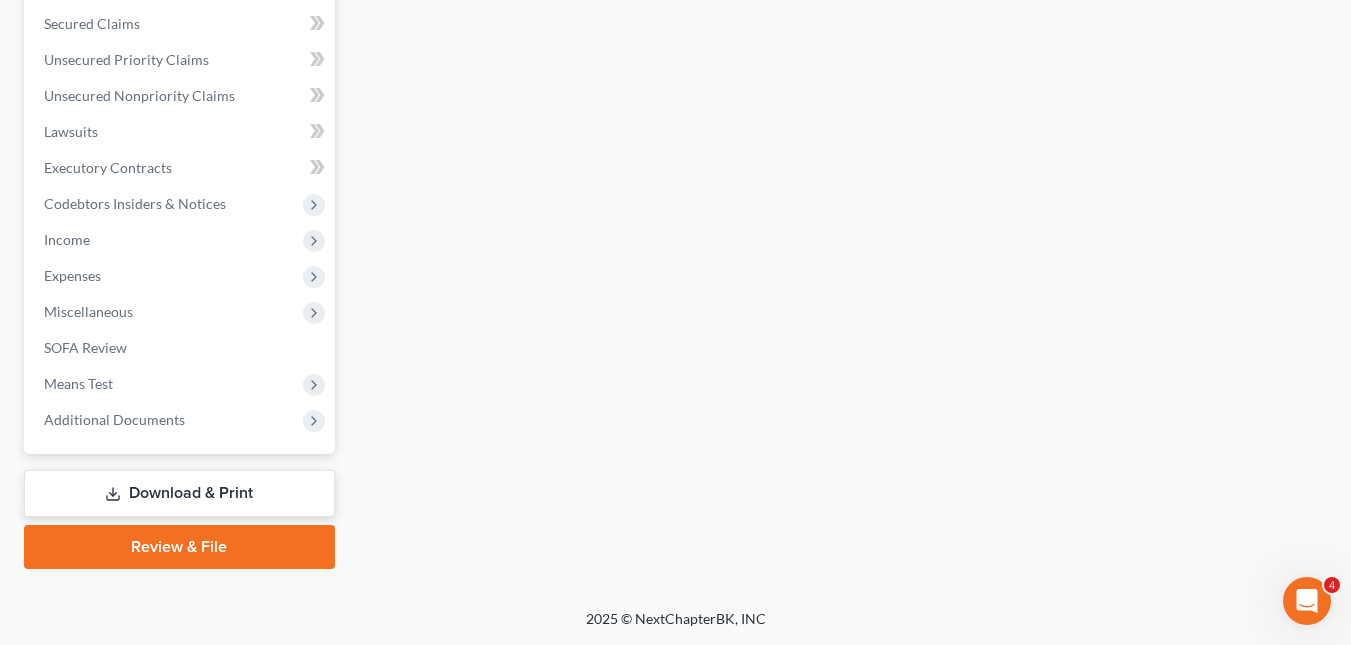 click on "Download & Print" at bounding box center [179, 493] 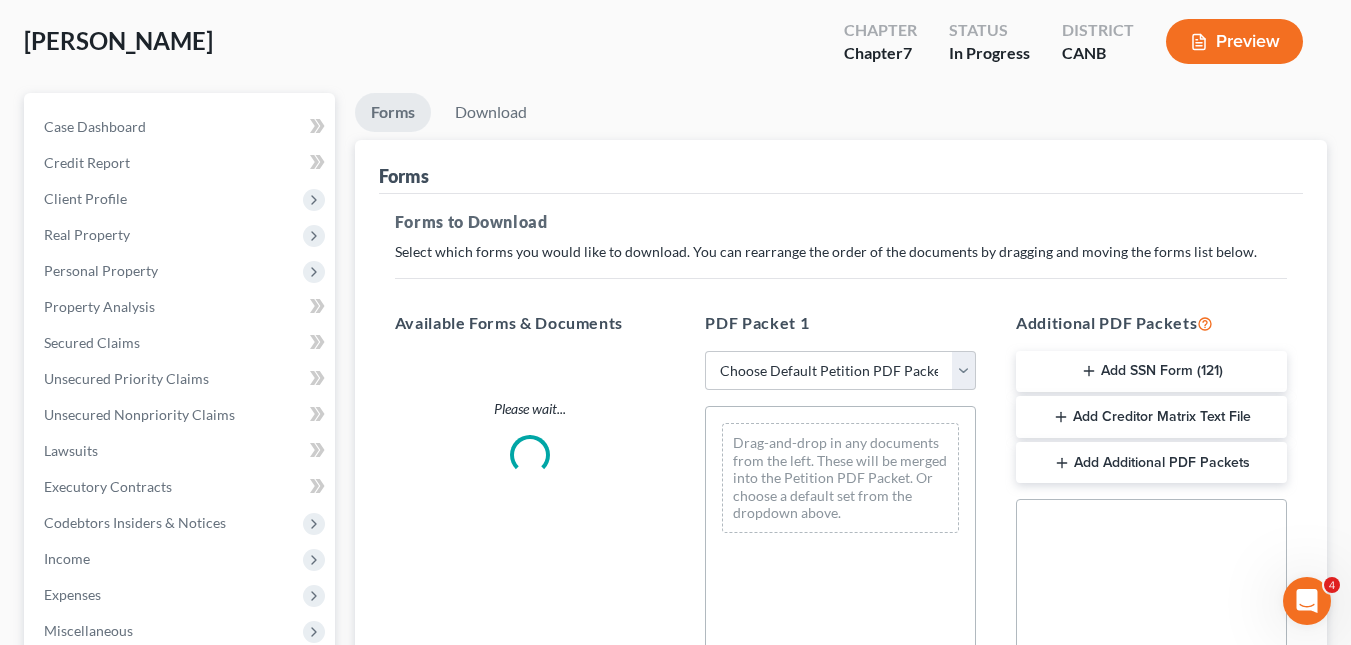 scroll, scrollTop: 0, scrollLeft: 0, axis: both 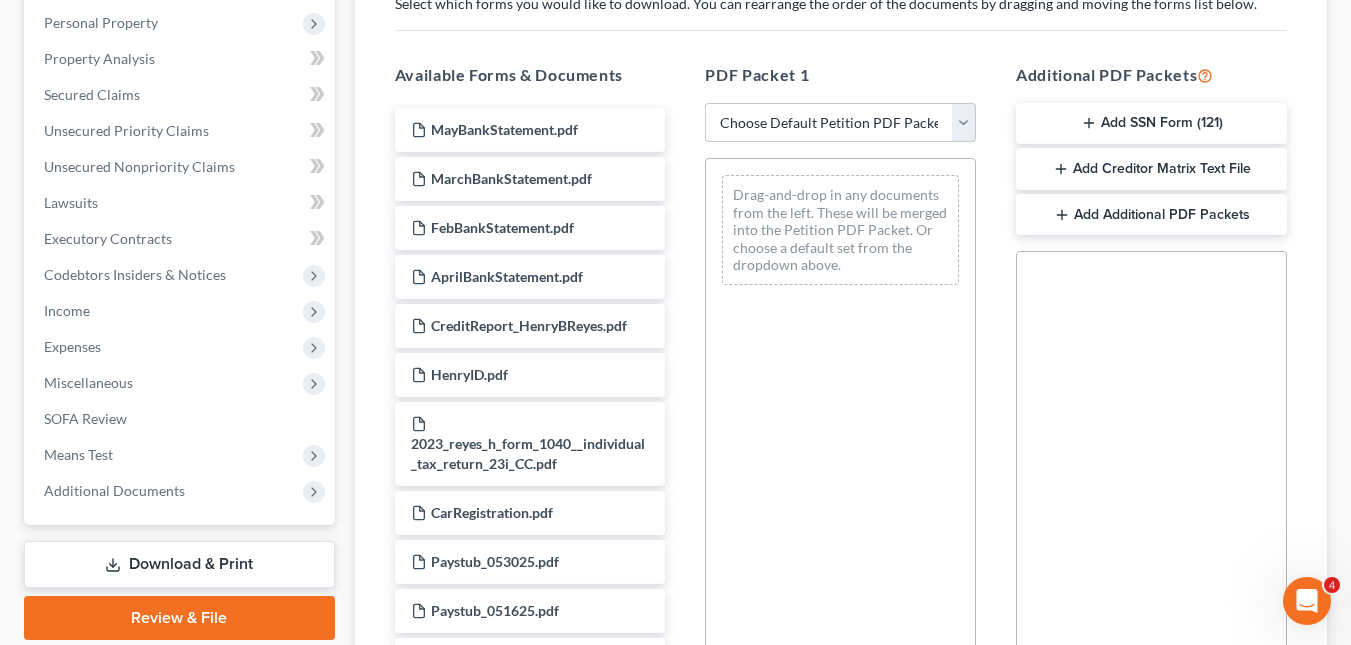 click on "Choose Default Petition PDF Packet Complete Bankruptcy Petition (all forms and schedules) Emergency Filing Forms (Petition and Creditor List Only) Amended Forms Signature Pages Only" at bounding box center (840, 123) 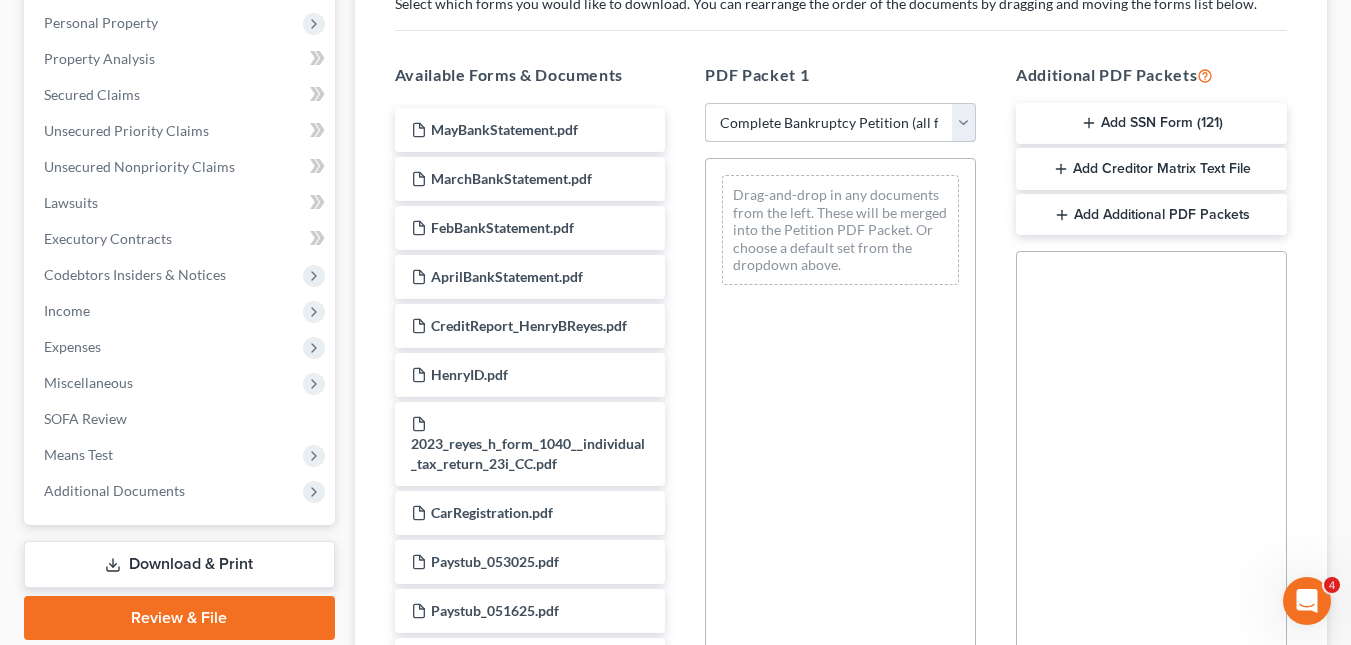 click on "Choose Default Petition PDF Packet Complete Bankruptcy Petition (all forms and schedules) Emergency Filing Forms (Petition and Creditor List Only) Amended Forms Signature Pages Only" at bounding box center [840, 123] 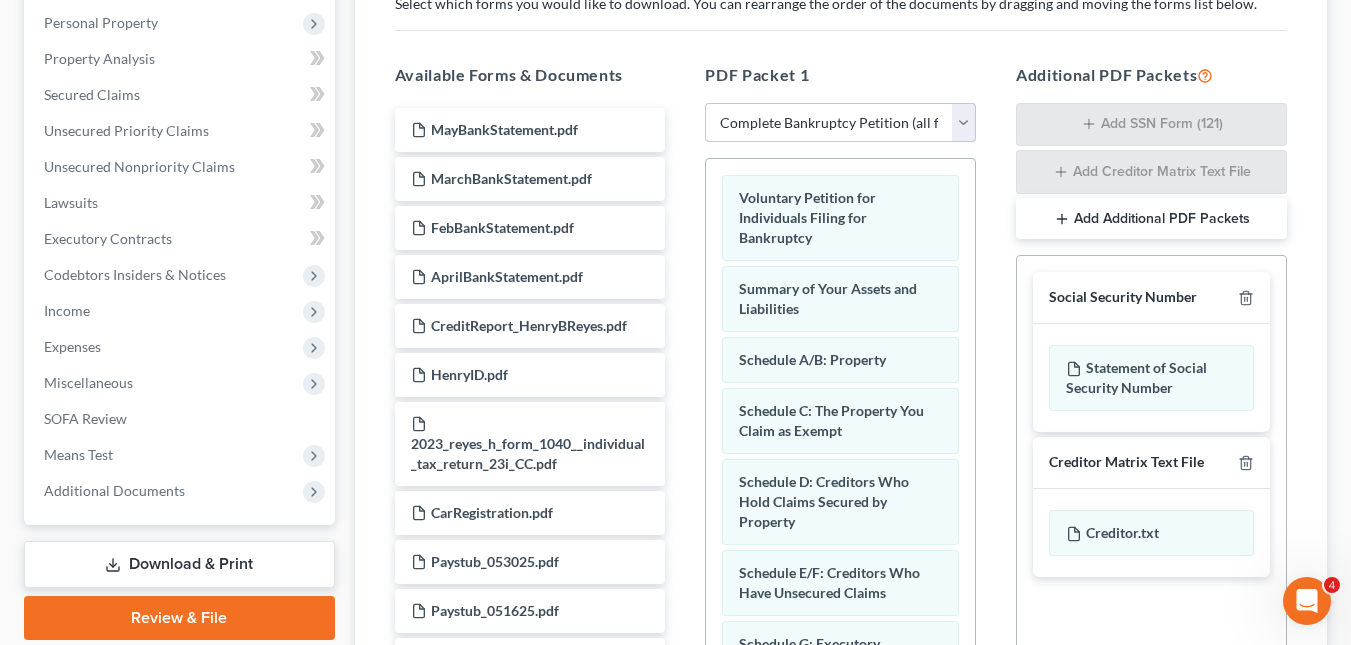 scroll, scrollTop: 592, scrollLeft: 0, axis: vertical 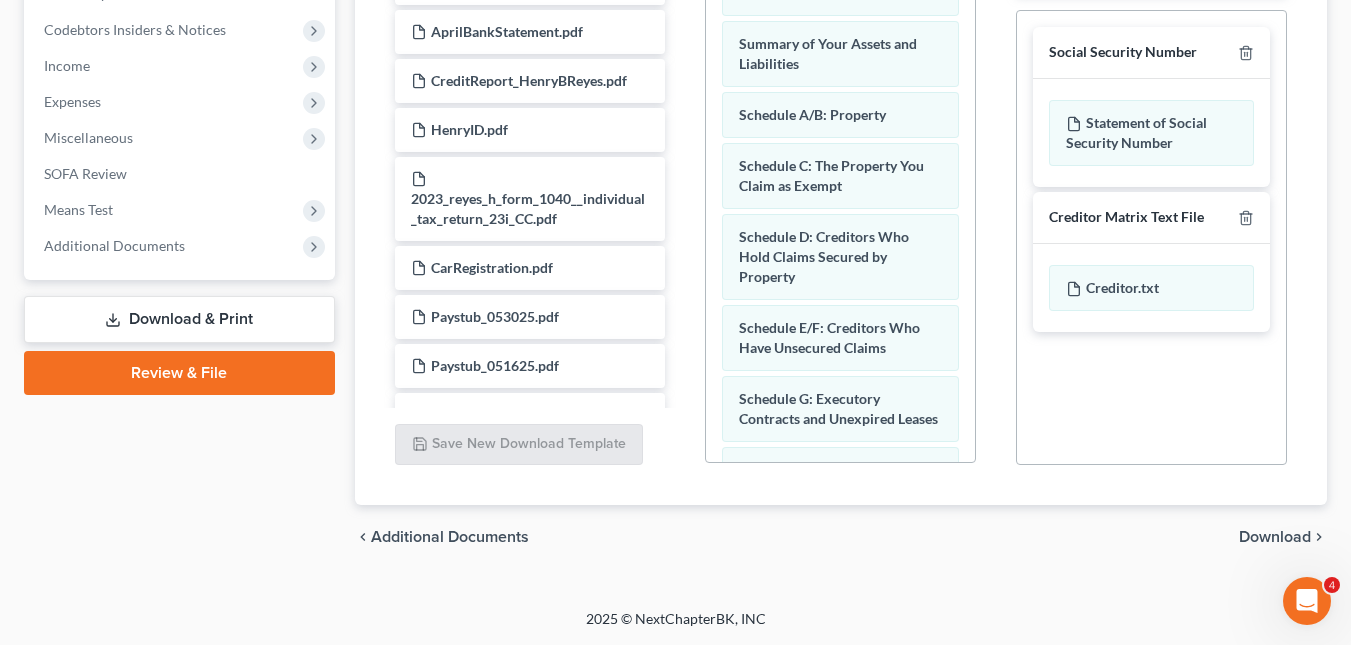 click on "Download" at bounding box center (1275, 537) 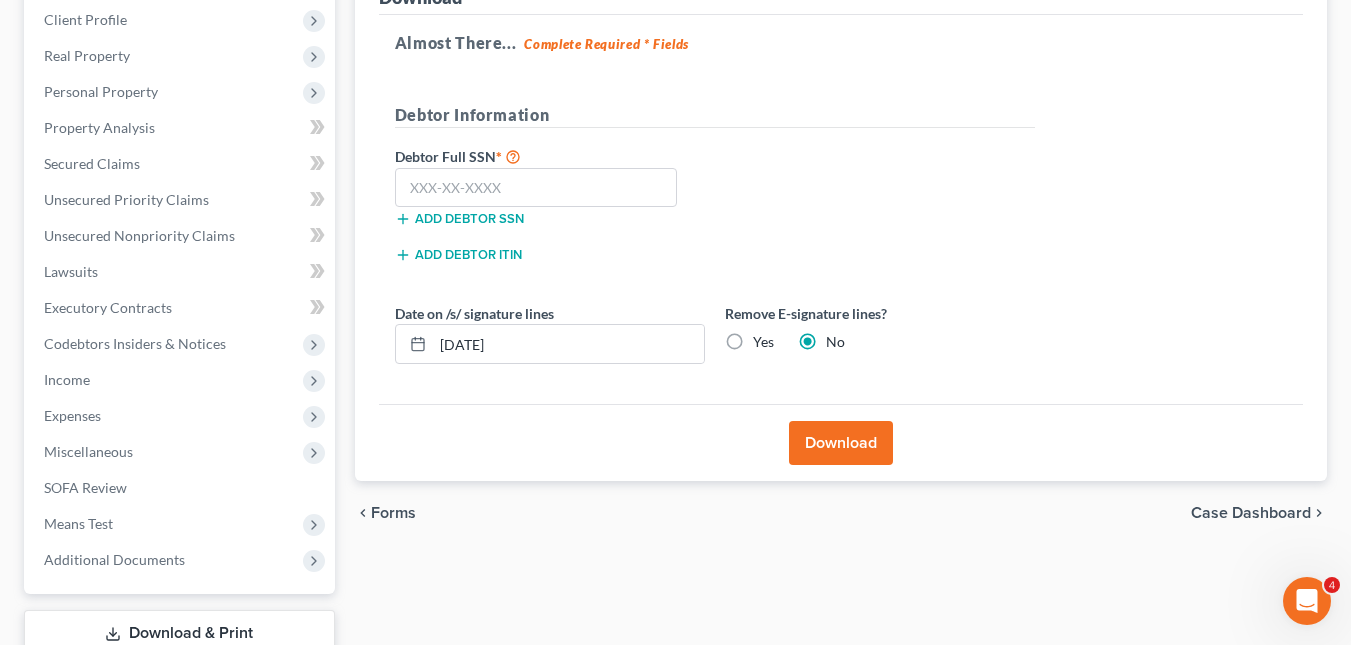 scroll, scrollTop: 280, scrollLeft: 0, axis: vertical 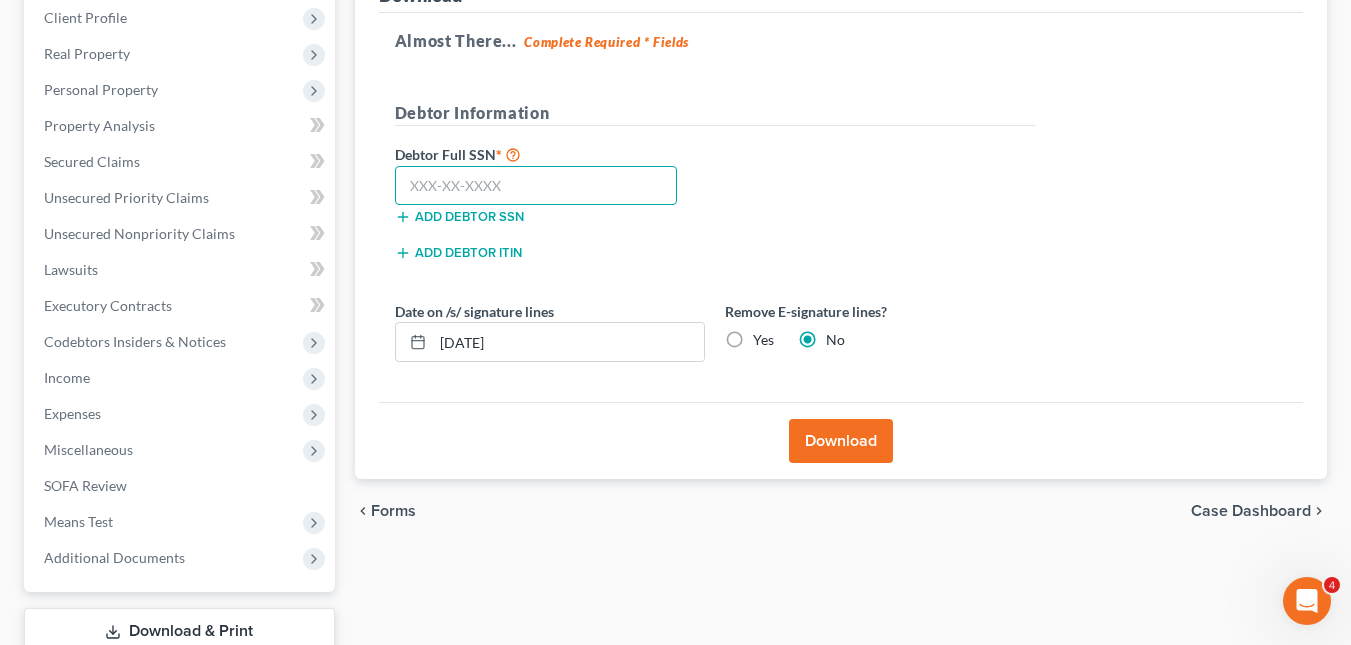 click at bounding box center (536, 186) 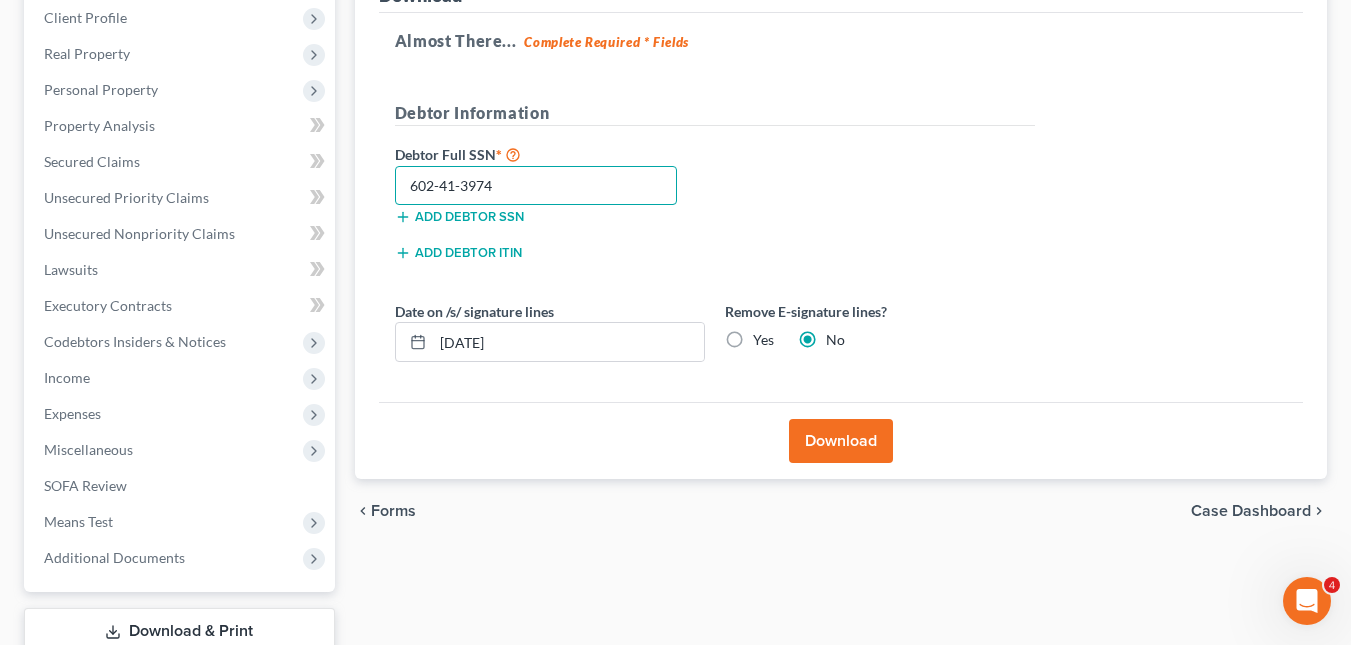 type on "602-41-3974" 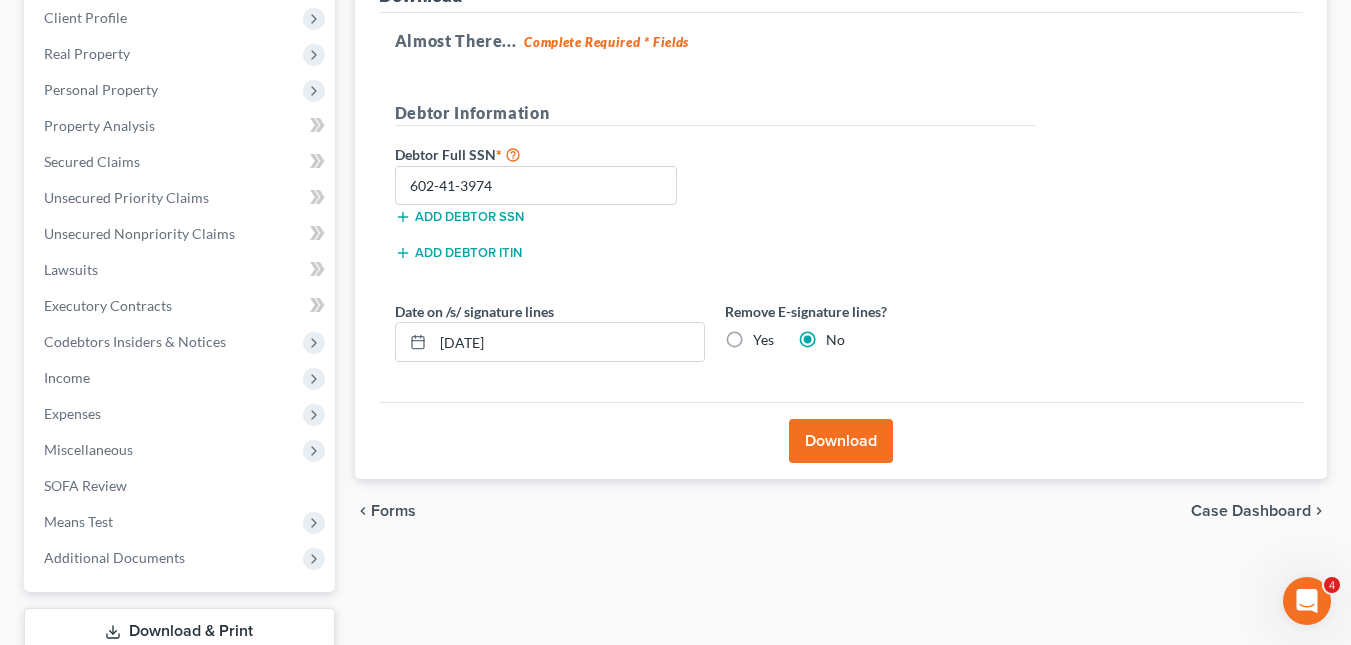 click on "Download" at bounding box center (841, 441) 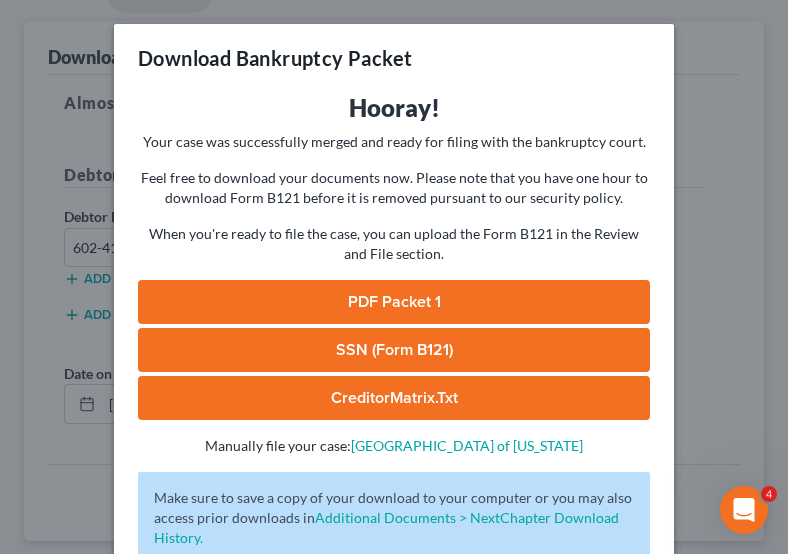 click on "PDF Packet 1" at bounding box center (394, 302) 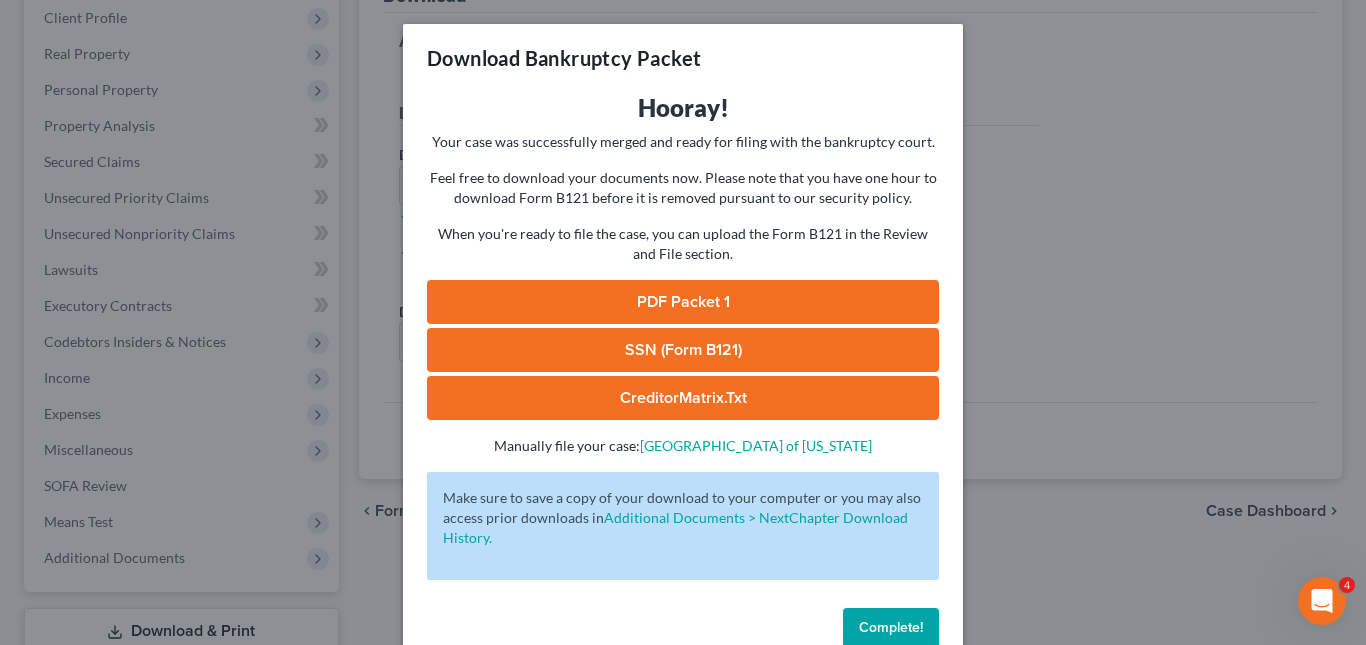 click on "Complete!" at bounding box center [891, 627] 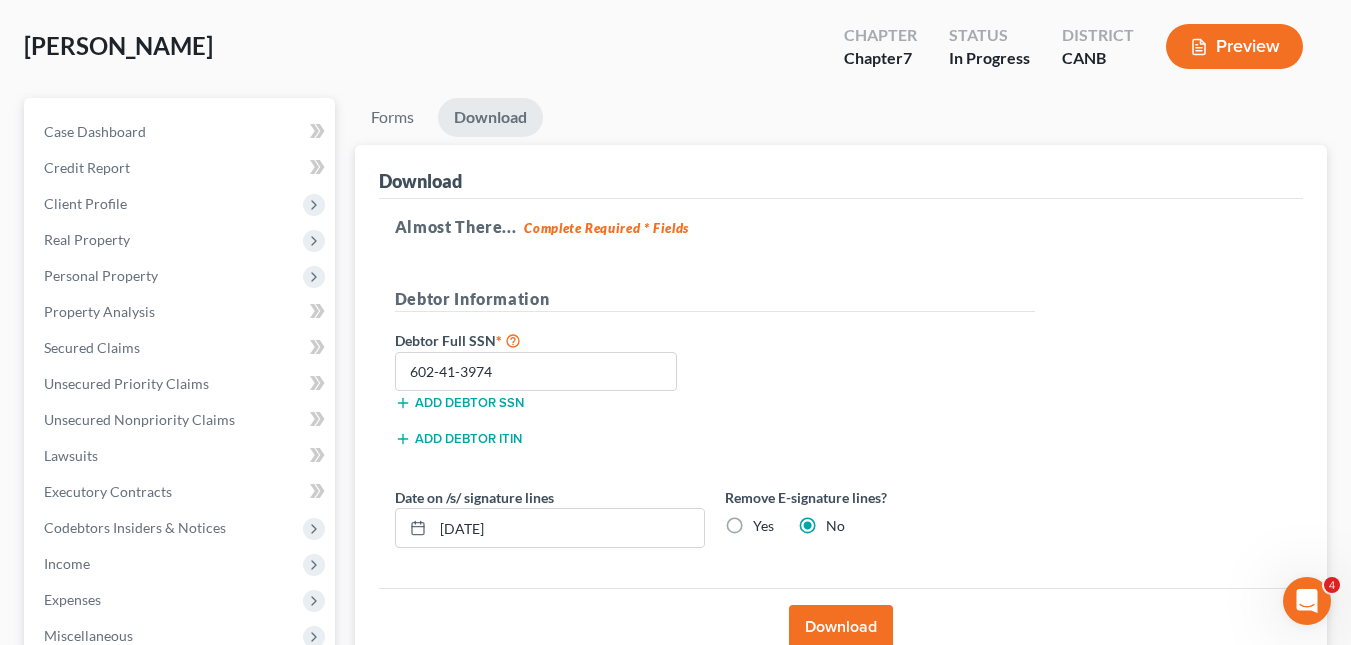 scroll, scrollTop: 0, scrollLeft: 0, axis: both 